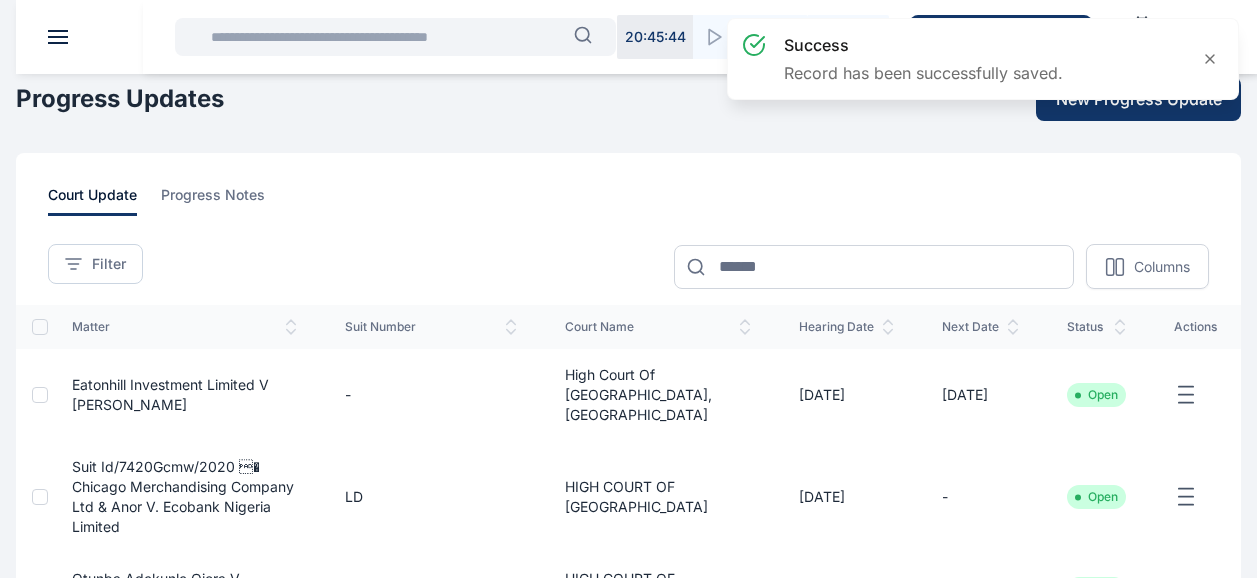 scroll, scrollTop: 50, scrollLeft: 0, axis: vertical 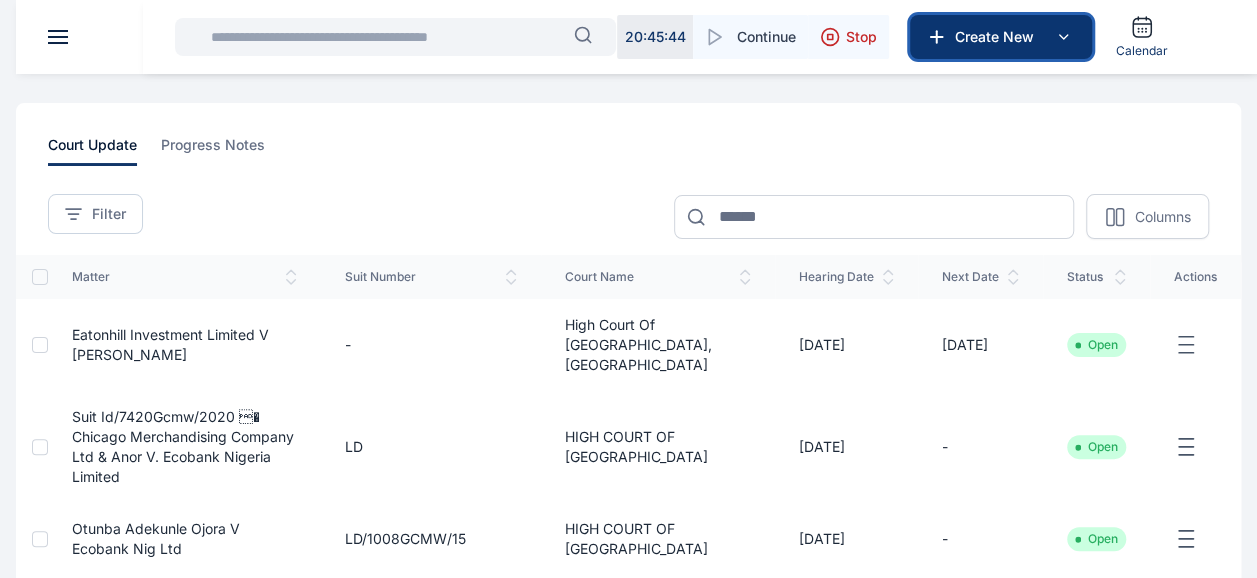click on "Create New" at bounding box center (999, 37) 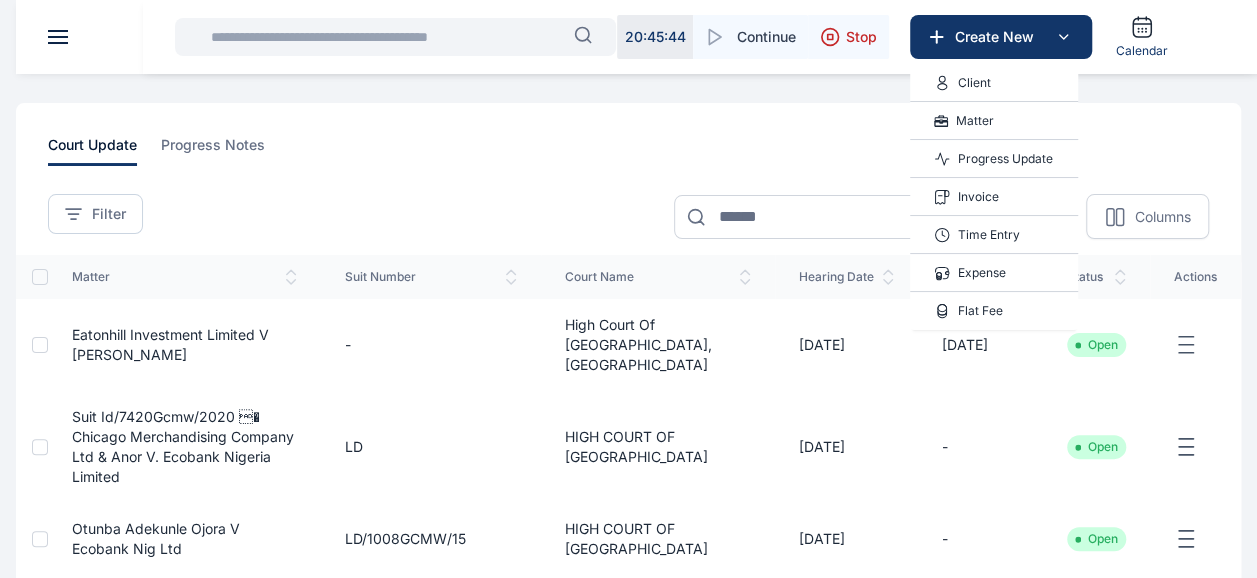 click on "Progress Update" at bounding box center (1005, 159) 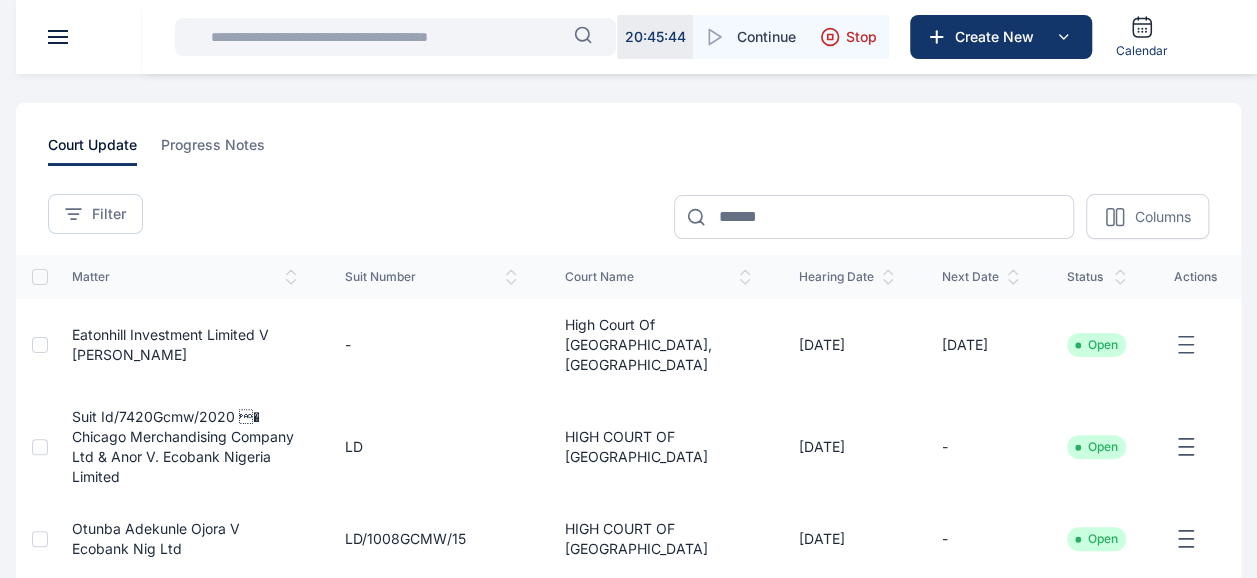 scroll, scrollTop: 0, scrollLeft: 0, axis: both 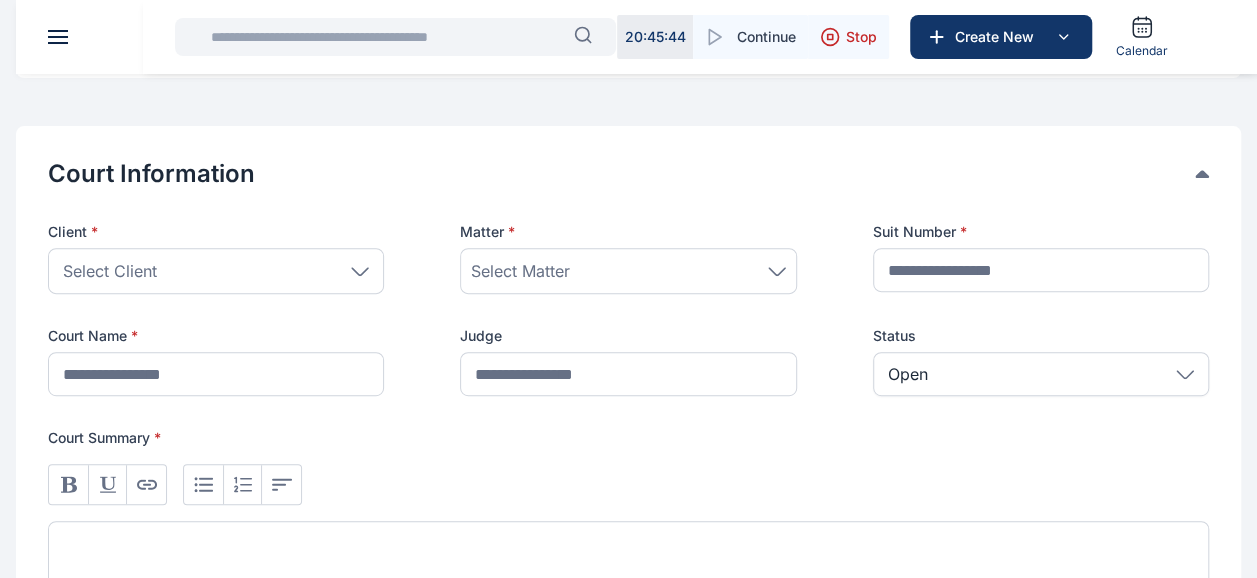 click on "Select Client" at bounding box center [216, 271] 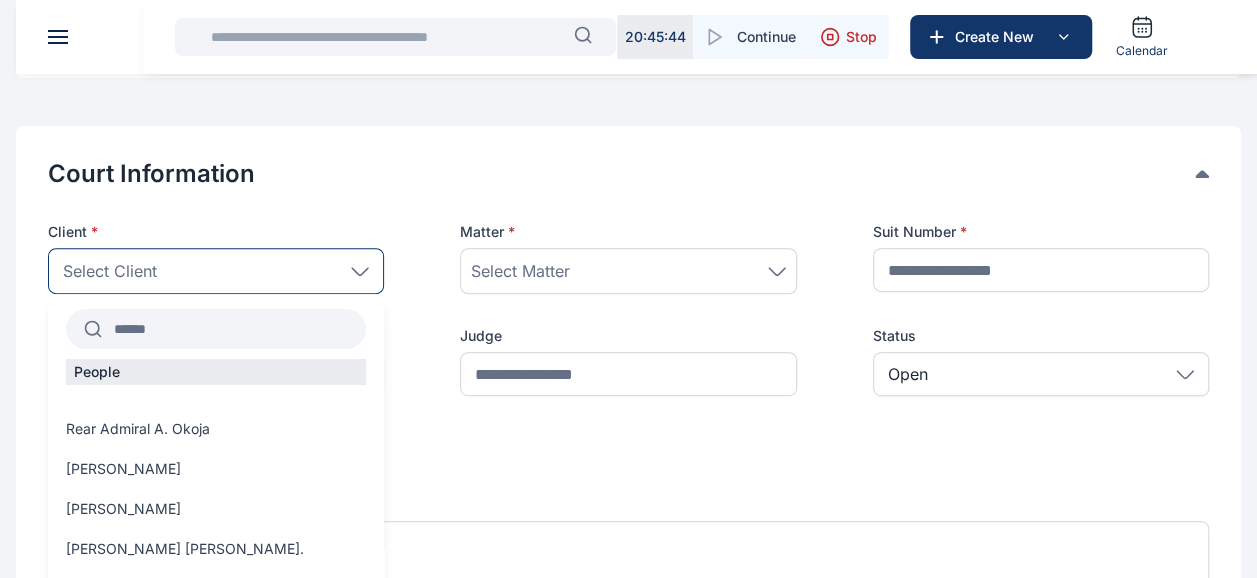 click at bounding box center [234, 329] 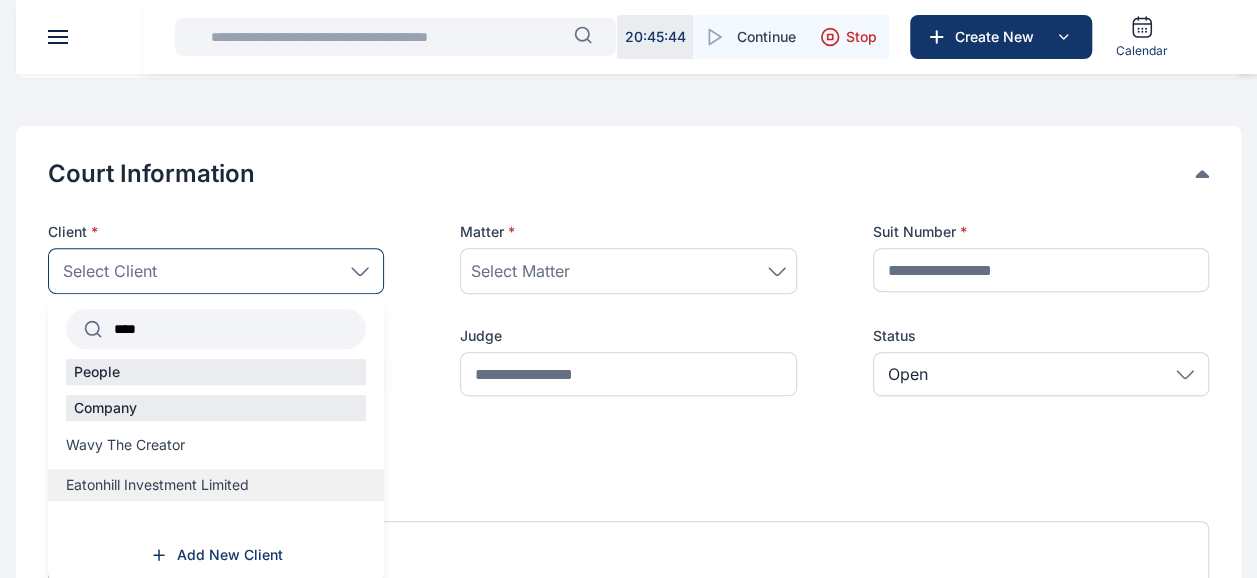type on "****" 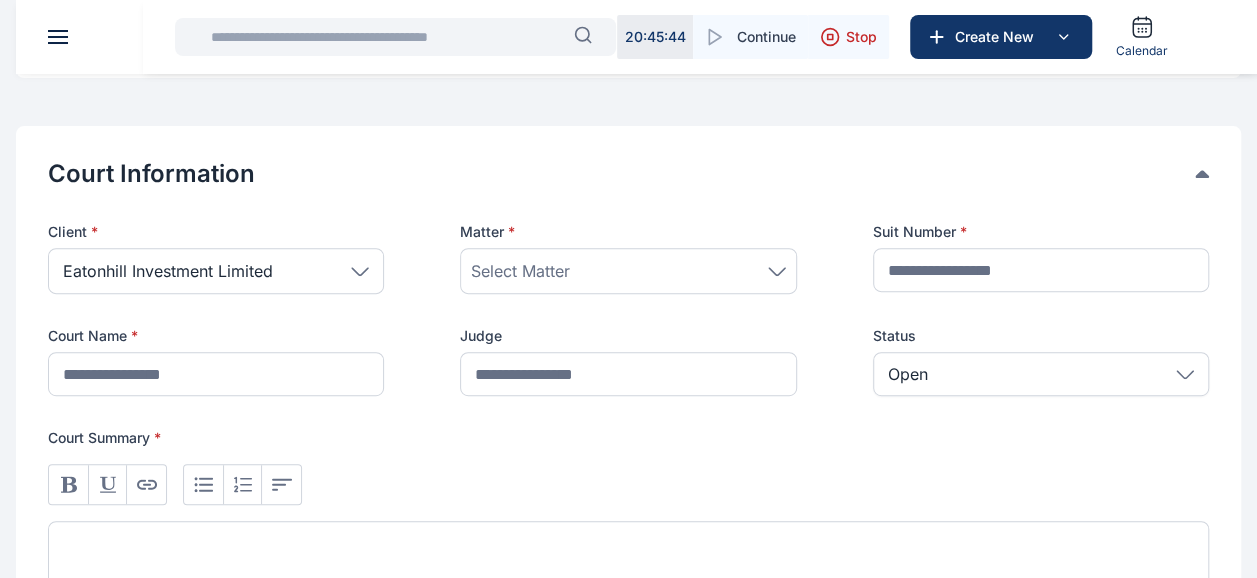 click on "Select Matter" at bounding box center [628, 271] 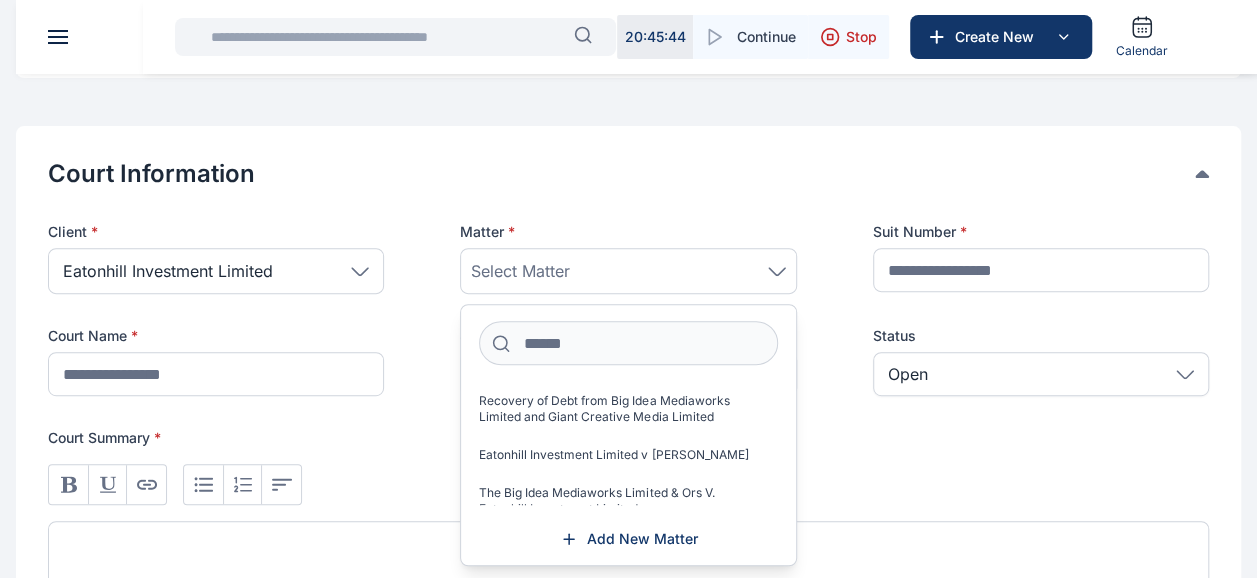 scroll, scrollTop: 42, scrollLeft: 0, axis: vertical 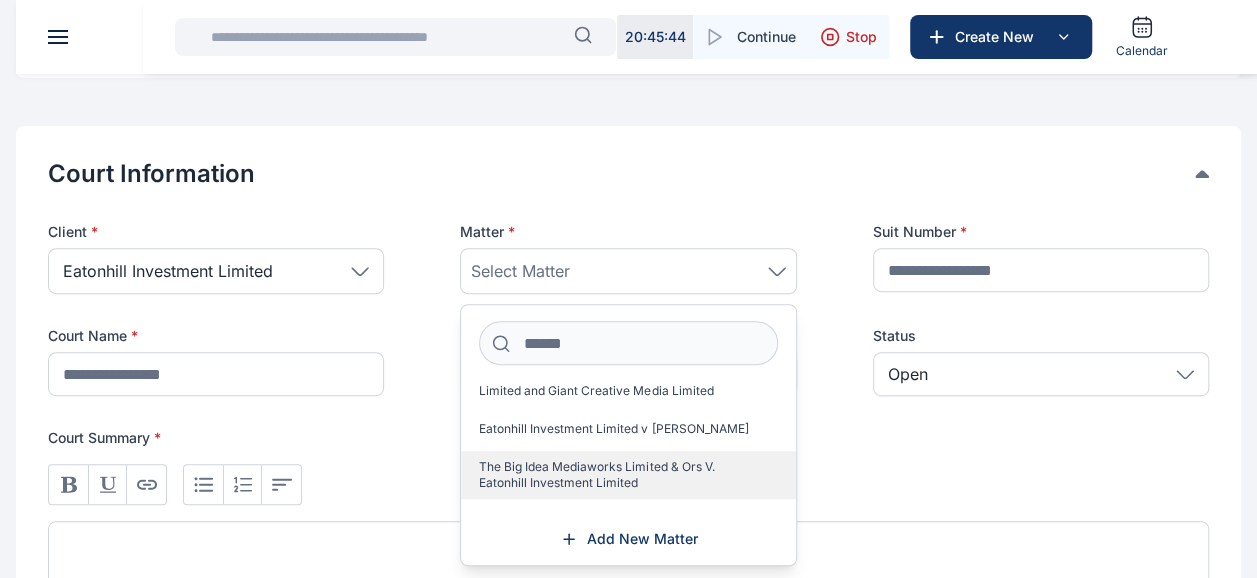 click on "The Big Idea Mediaworks Limited & Ors V. Eatonhill Investment Limited" at bounding box center [628, 475] 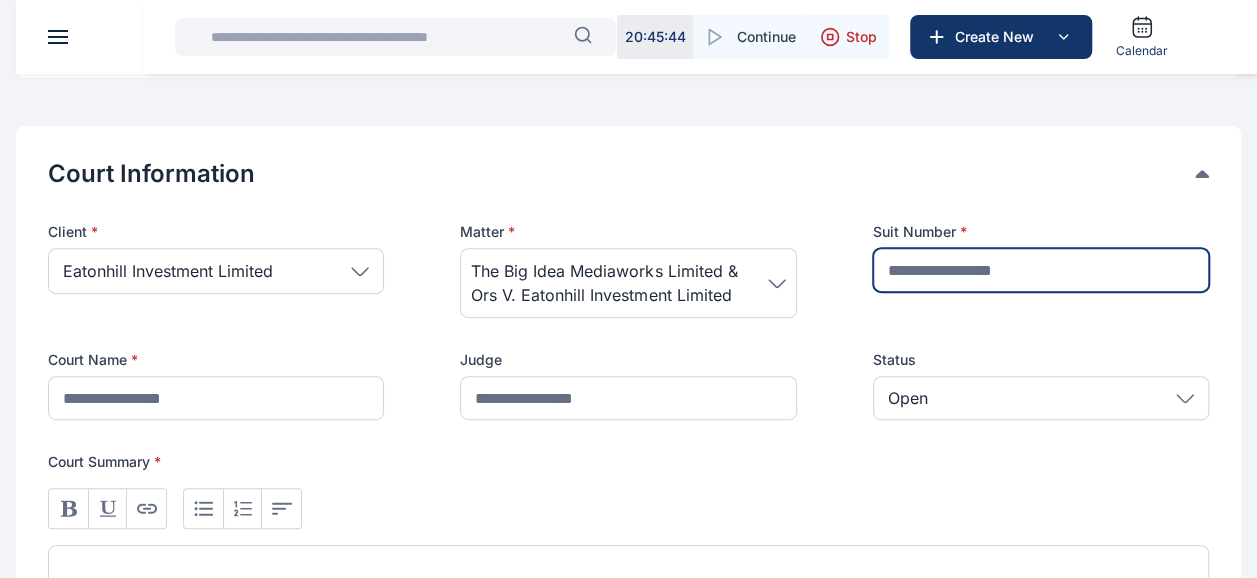click at bounding box center (1041, 270) 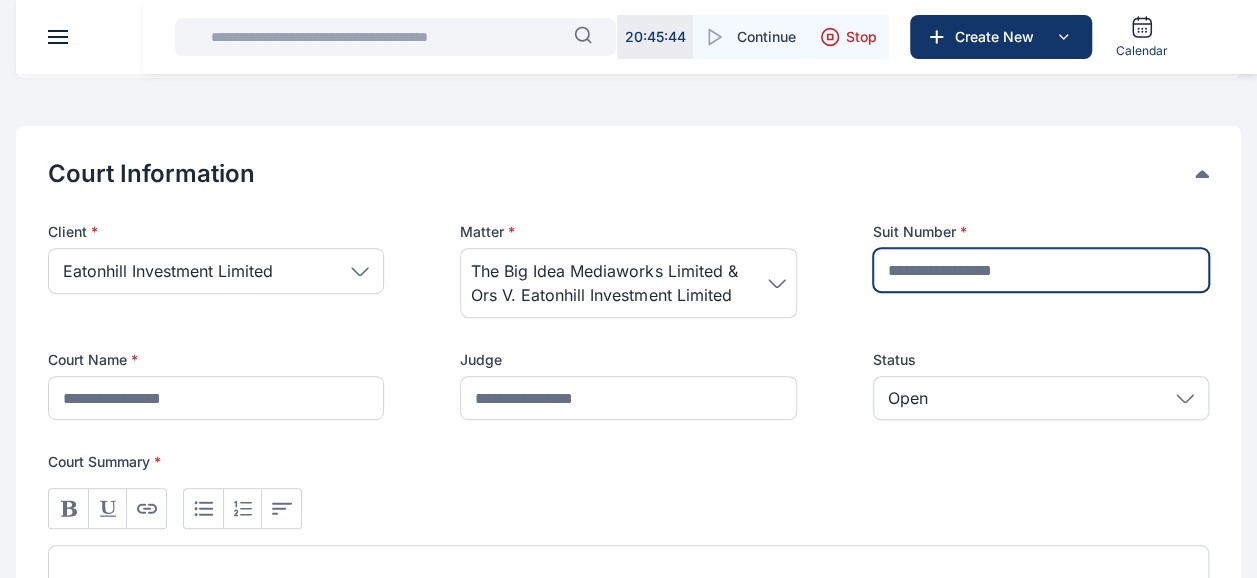 type on "*" 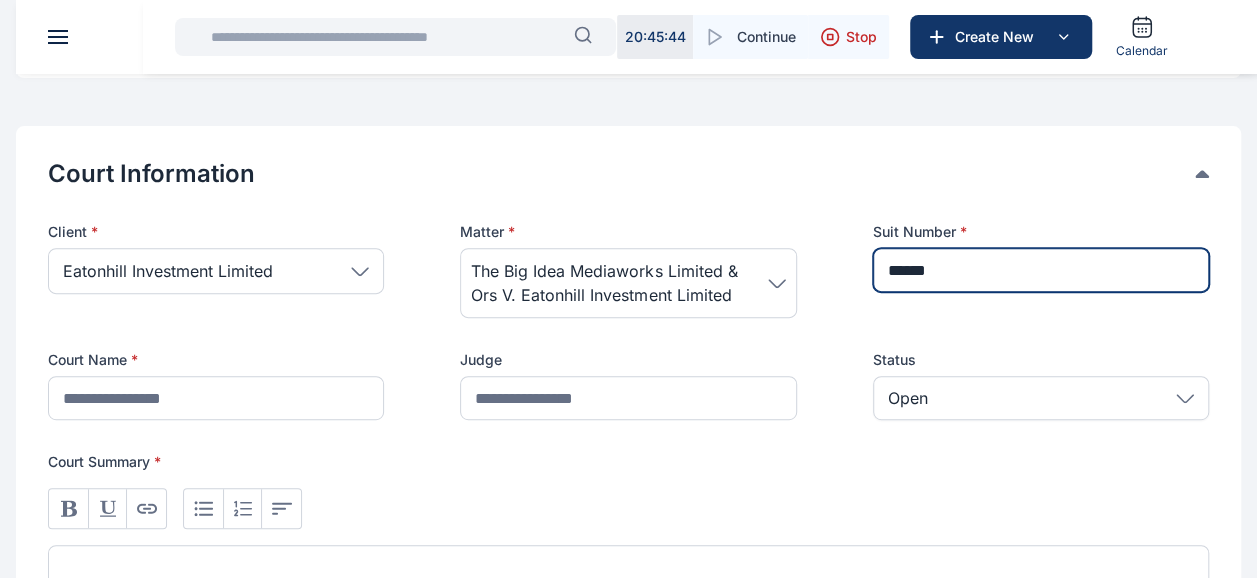 type on "**********" 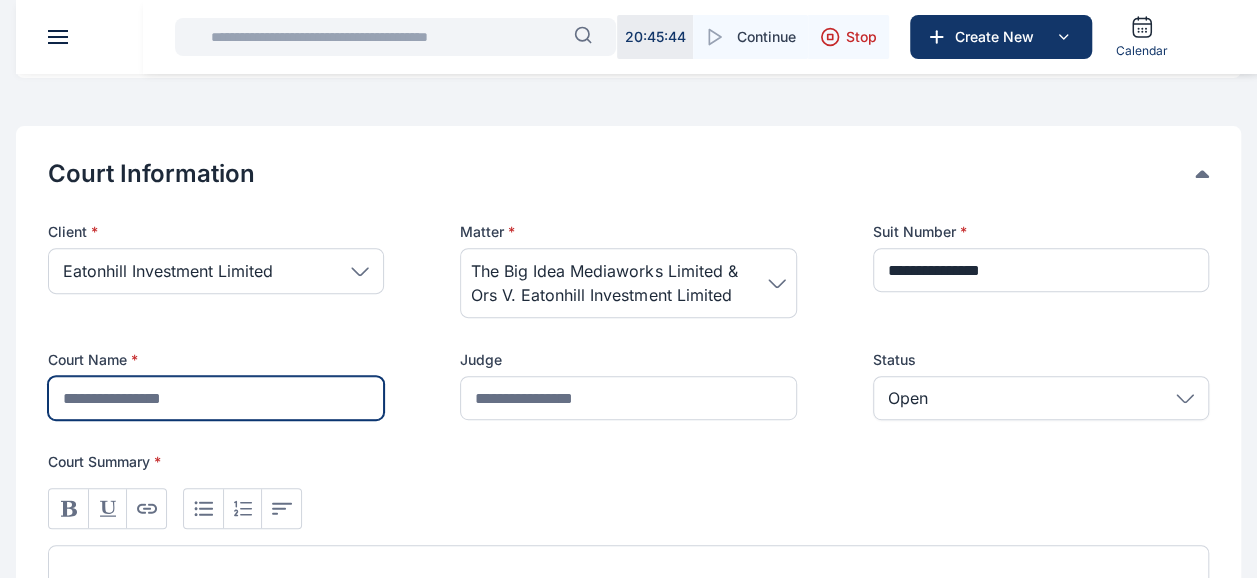 type on "*****" 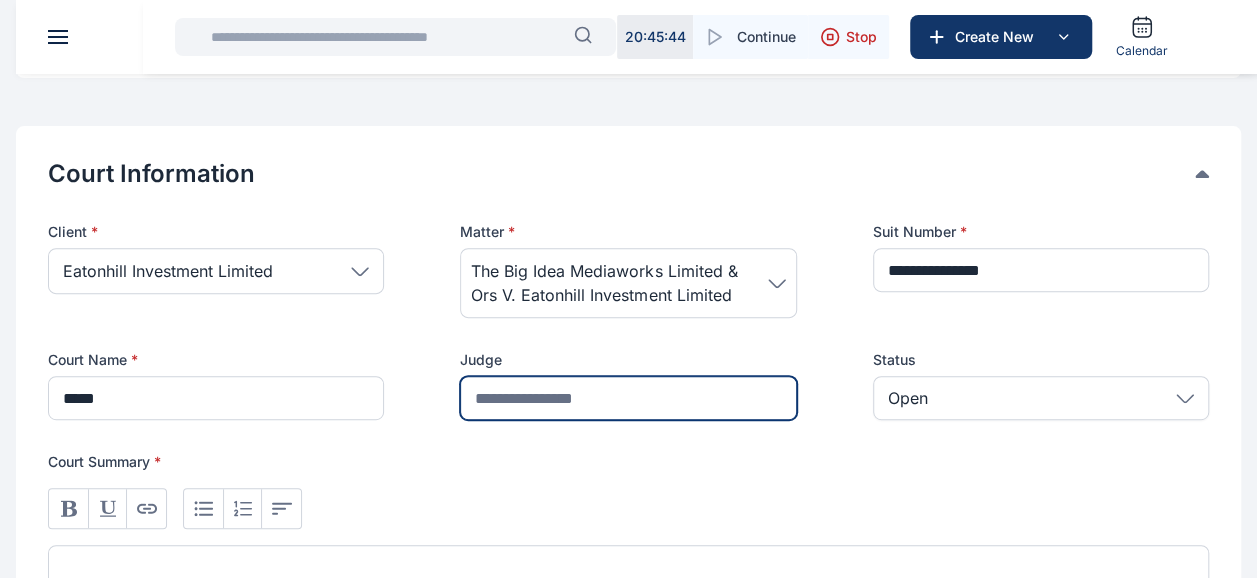 type on "********" 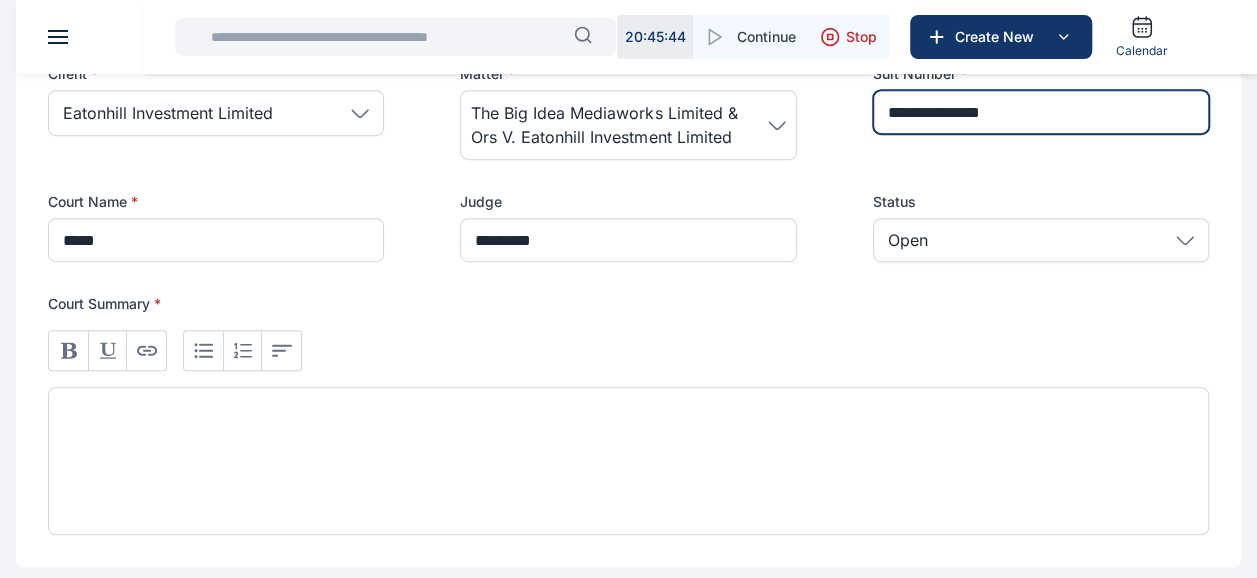scroll, scrollTop: 496, scrollLeft: 0, axis: vertical 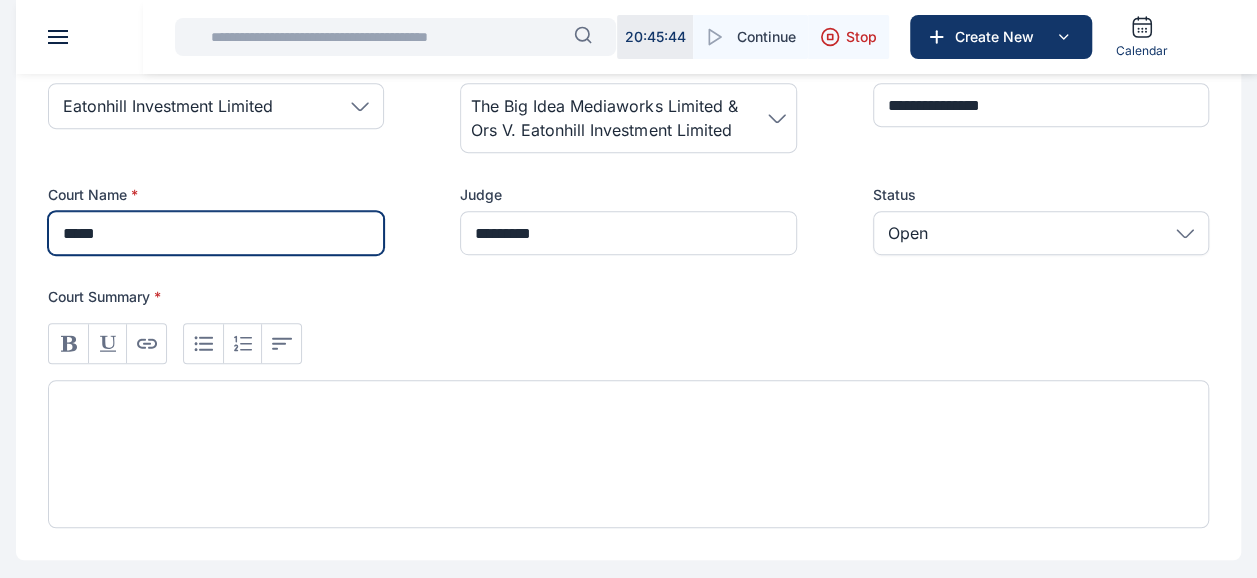 click on "*****" at bounding box center [216, 233] 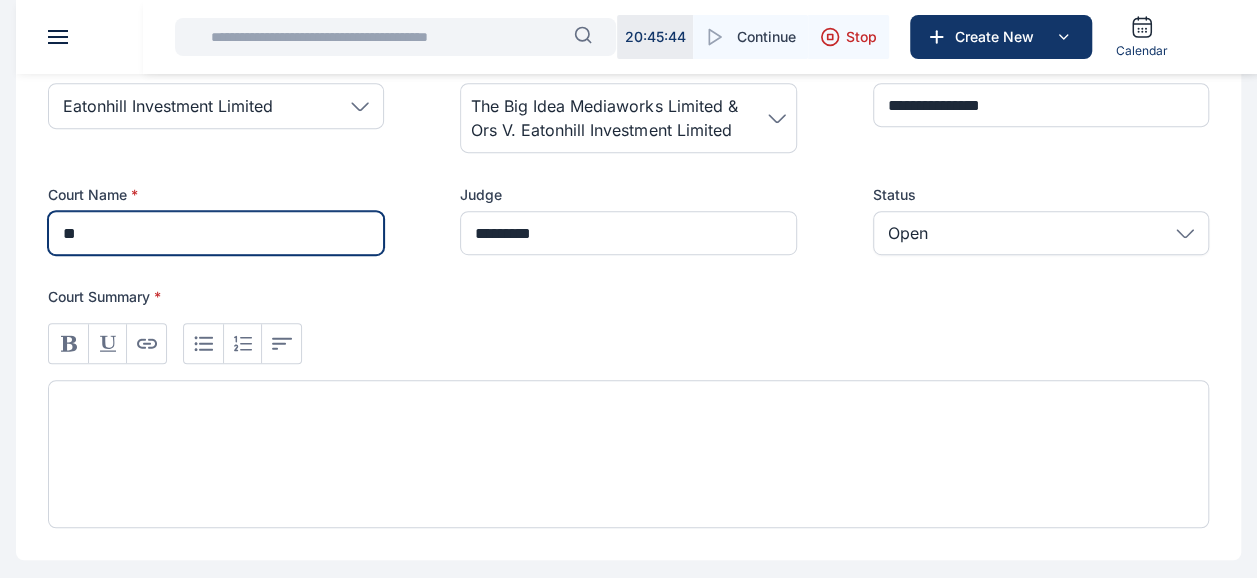 type on "*" 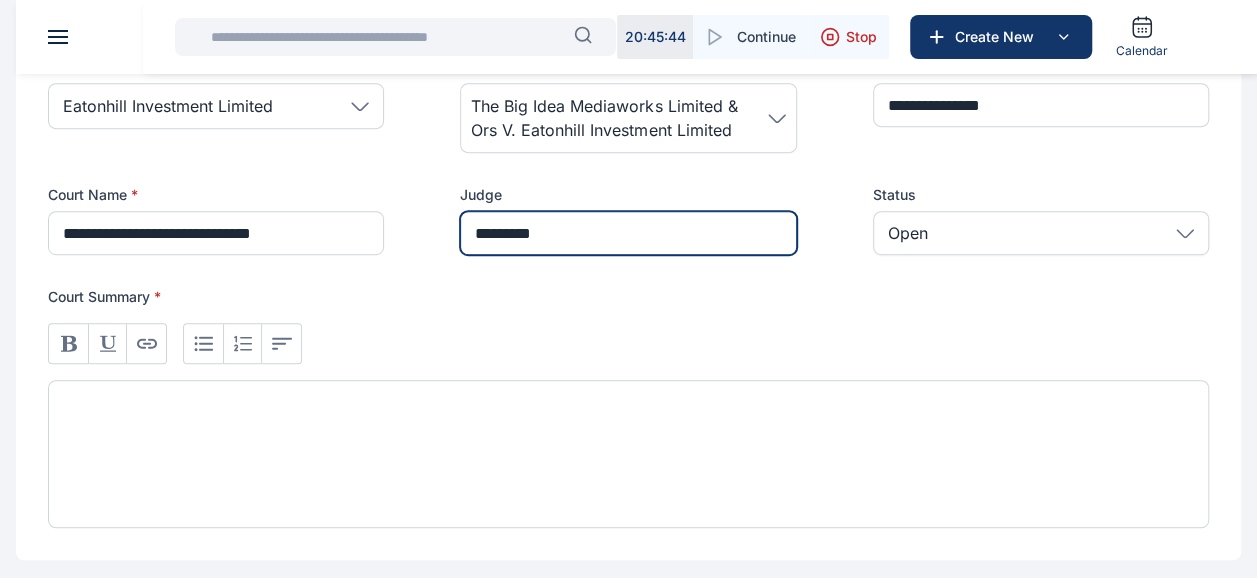 click on "********" at bounding box center [628, 233] 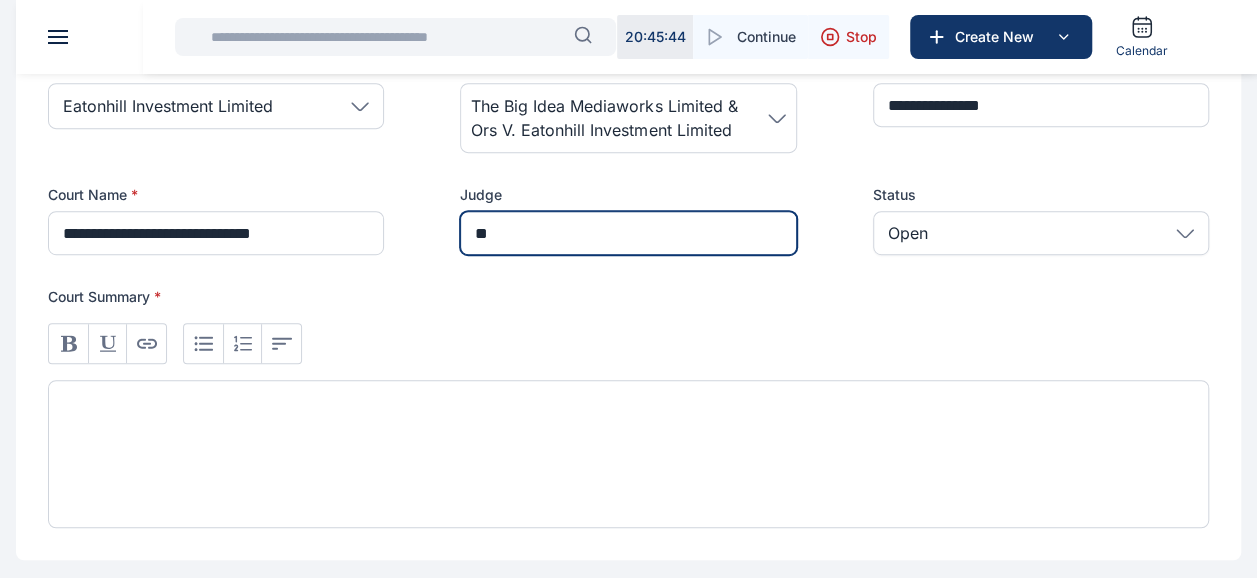 type on "*" 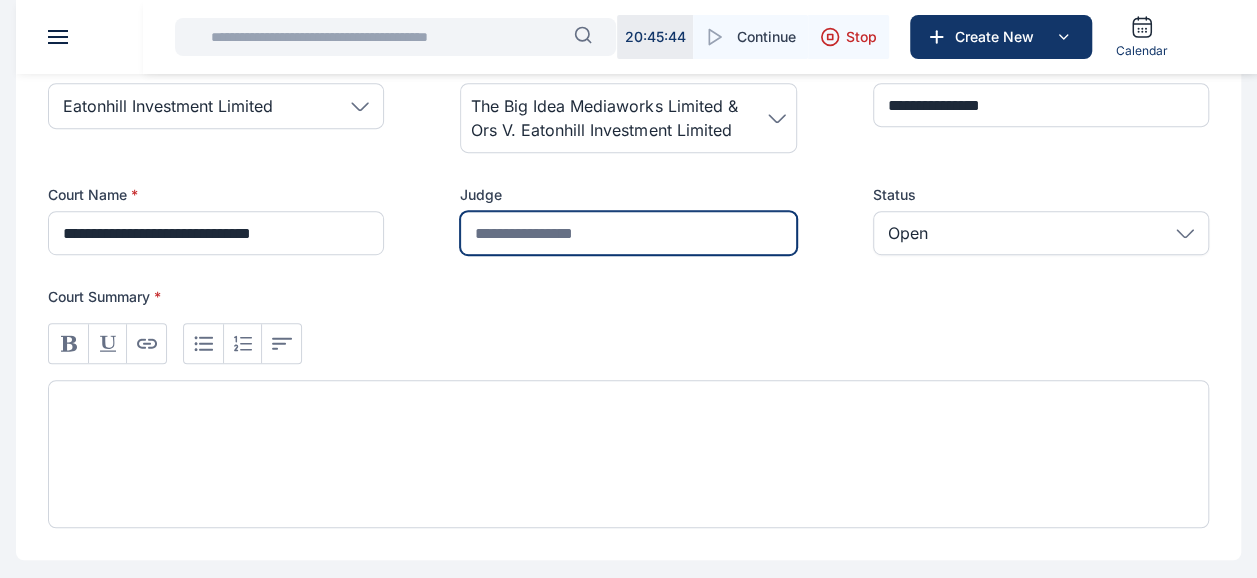 type on "*" 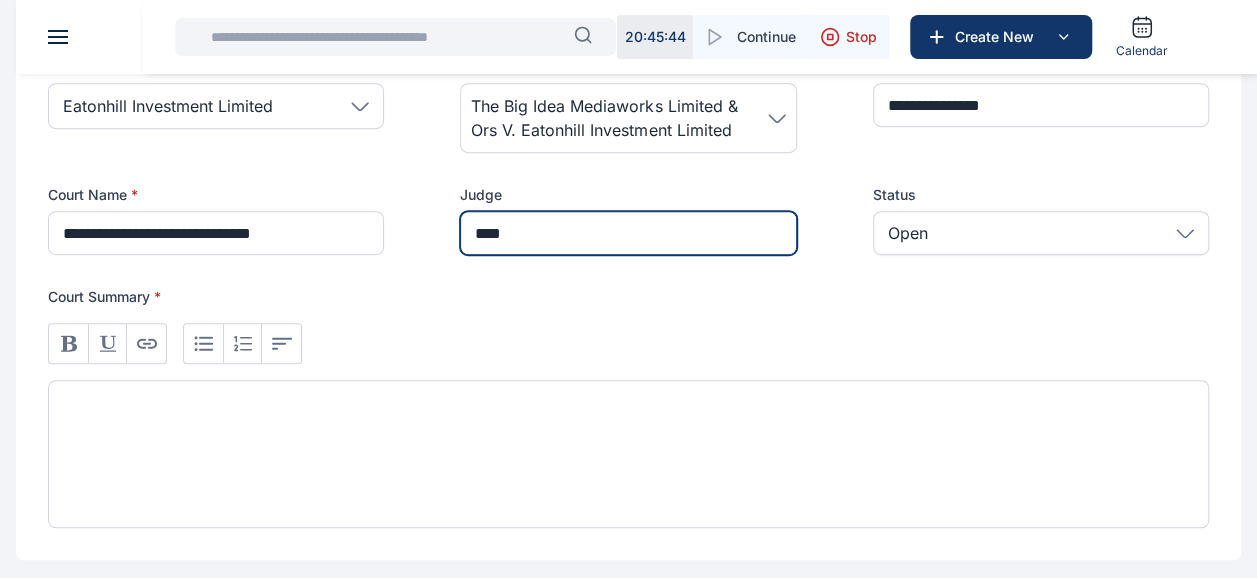 type on "**********" 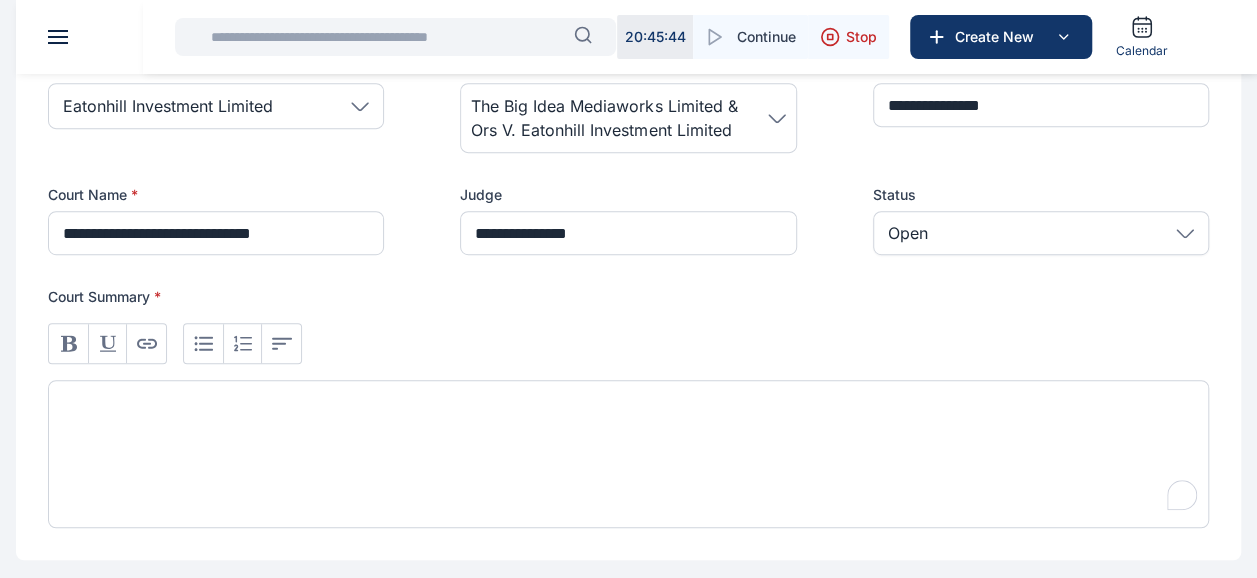 click at bounding box center (628, 454) 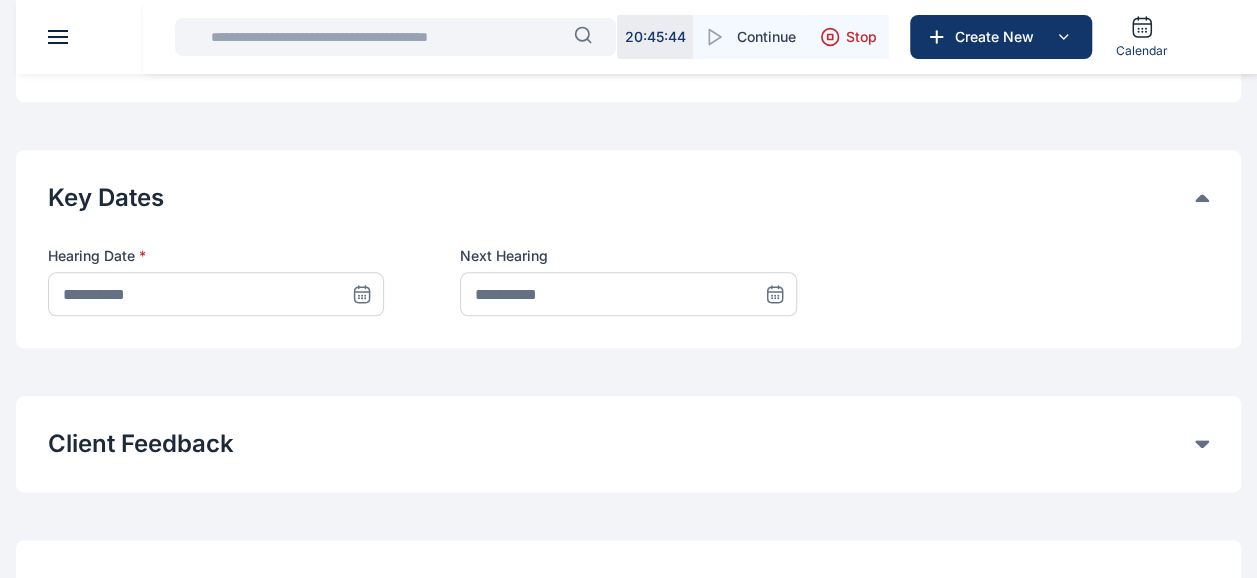 scroll, scrollTop: 982, scrollLeft: 0, axis: vertical 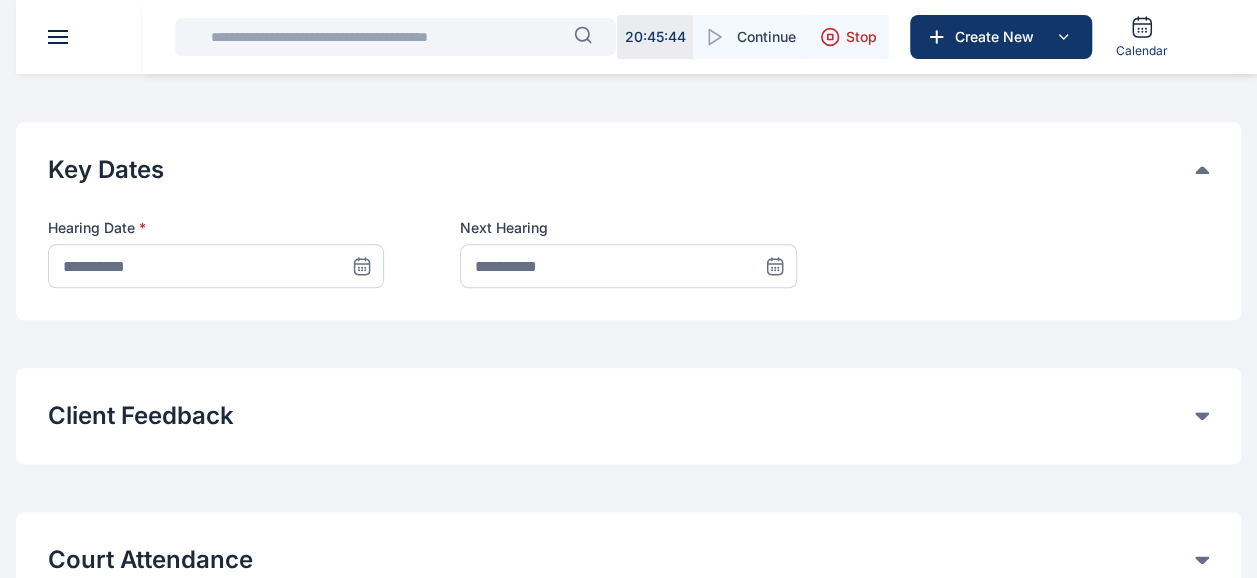 click 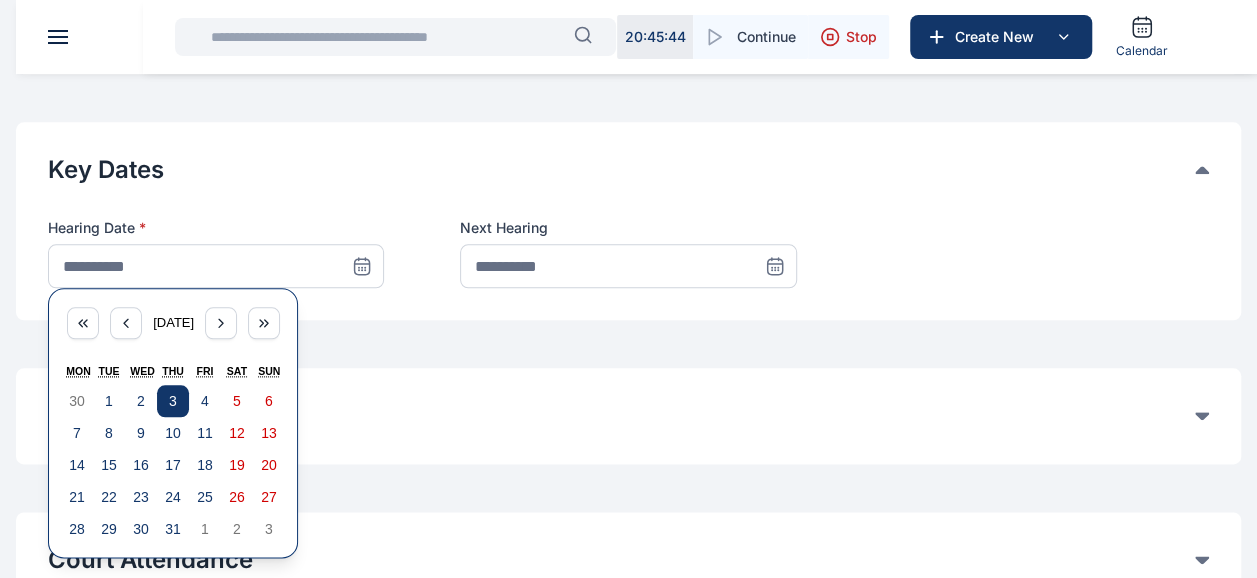 click on "3" at bounding box center [173, 401] 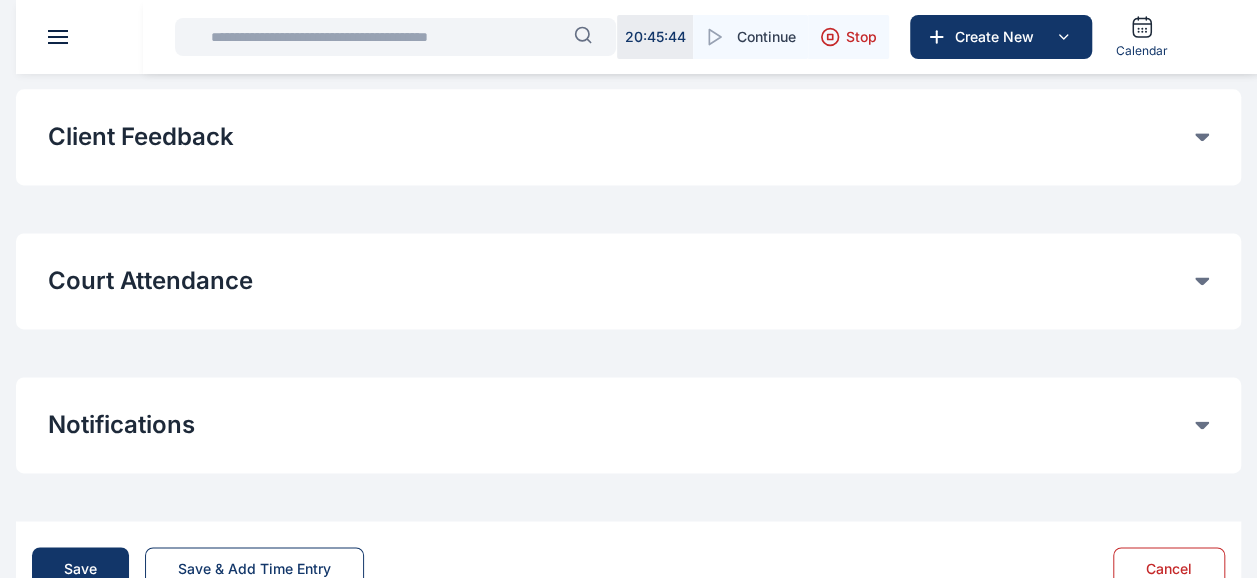 scroll, scrollTop: 1330, scrollLeft: 0, axis: vertical 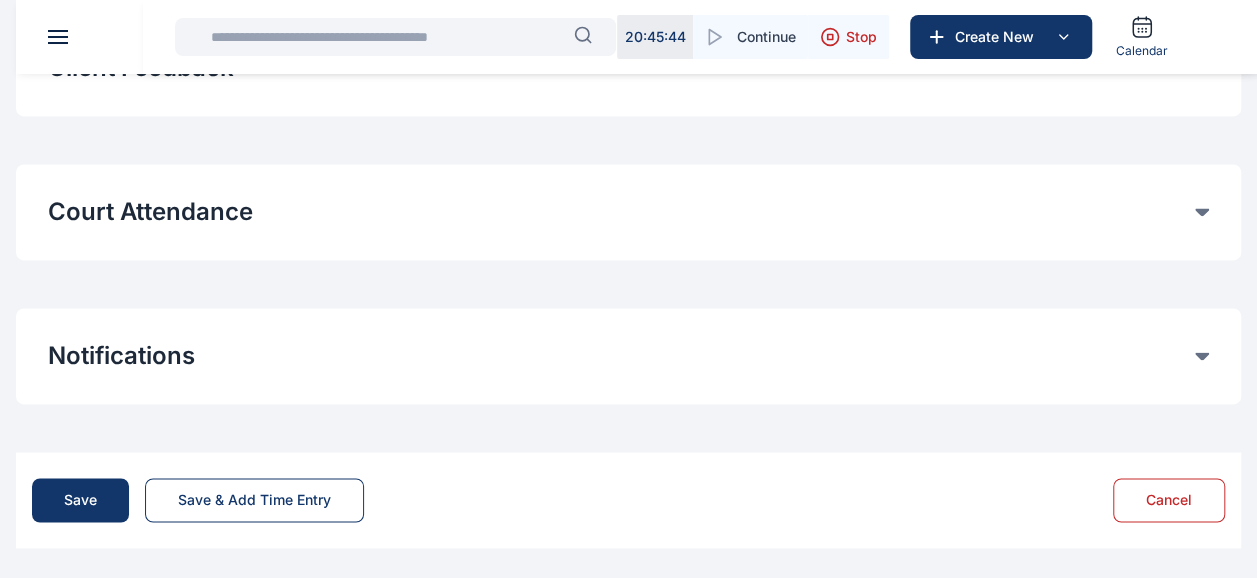 click on "Court Attendance" at bounding box center [621, -825] 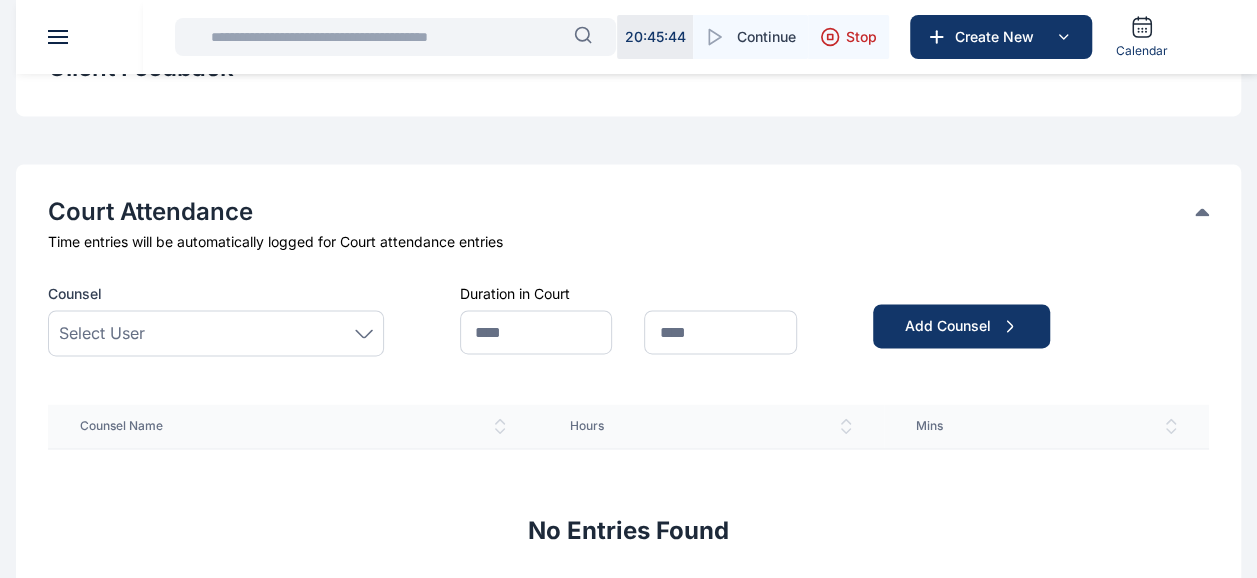 click 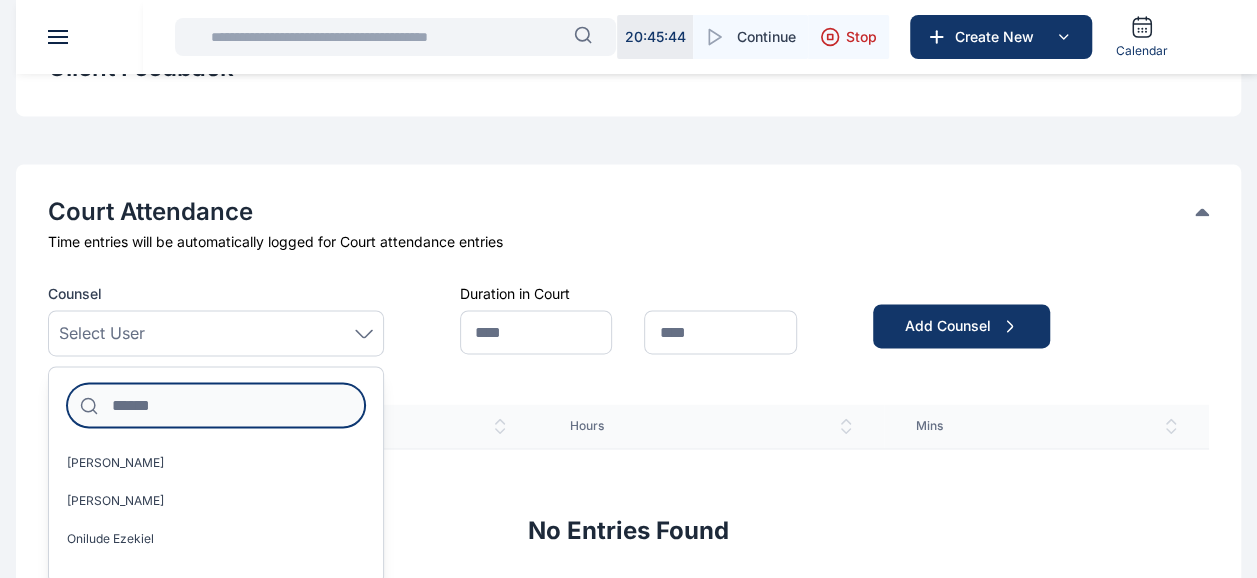 click at bounding box center [216, 405] 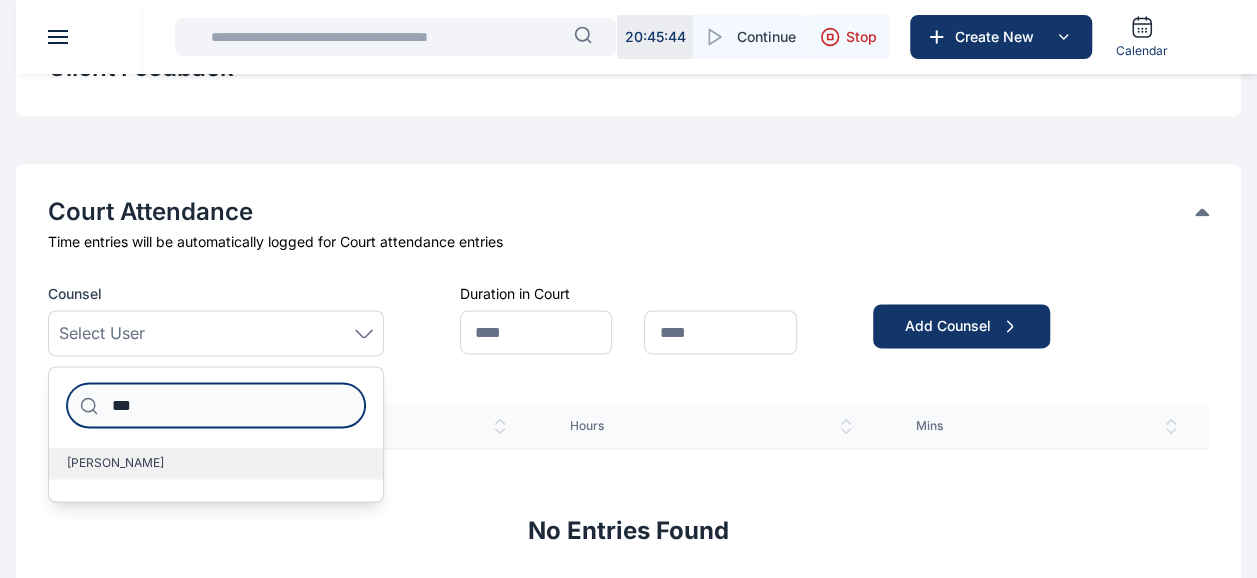 type on "***" 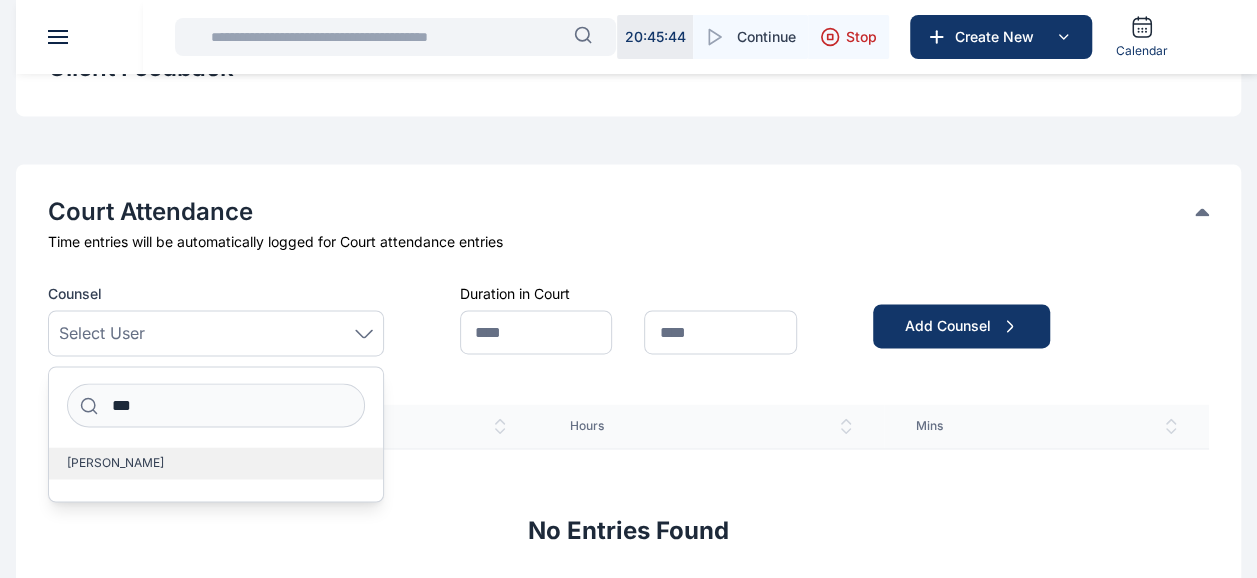 click on "[PERSON_NAME]" at bounding box center (216, 463) 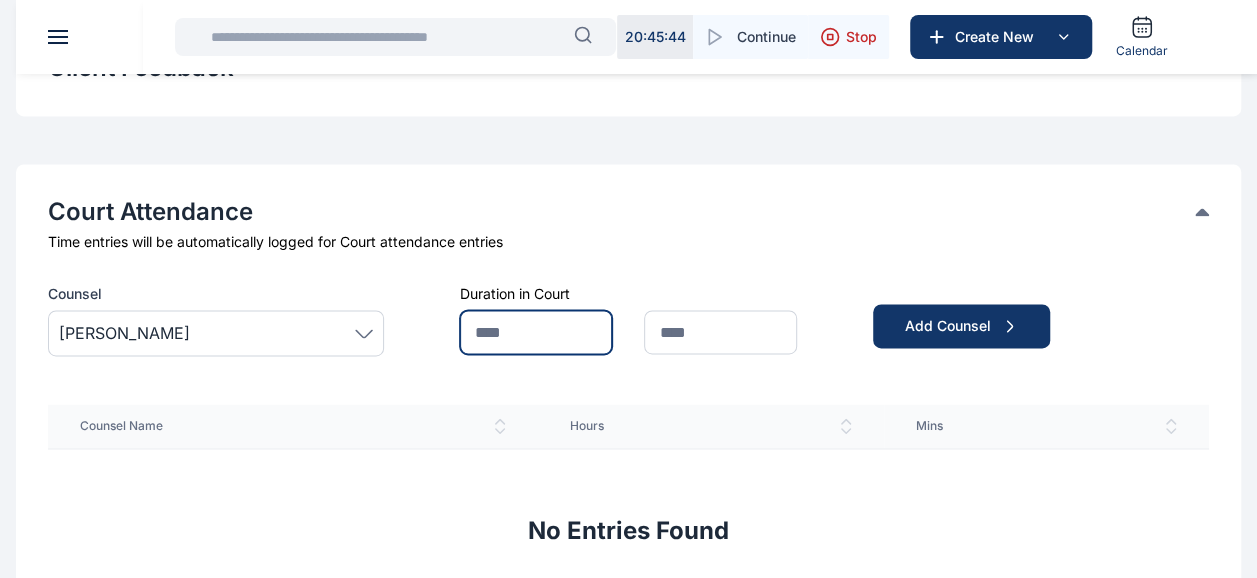click at bounding box center [536, 332] 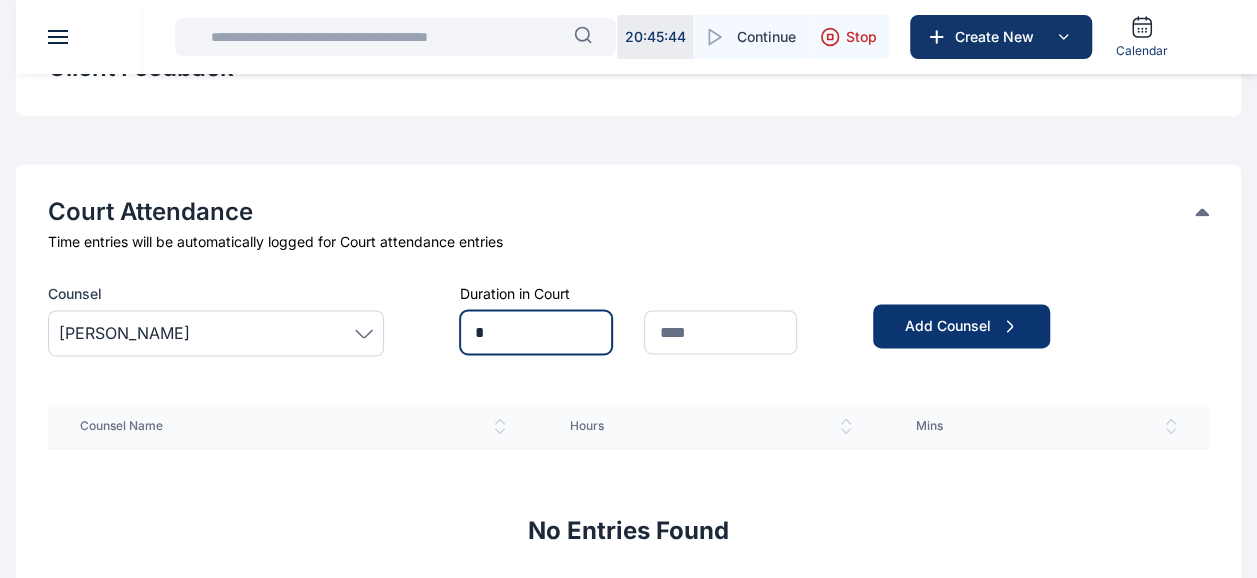 type on "*" 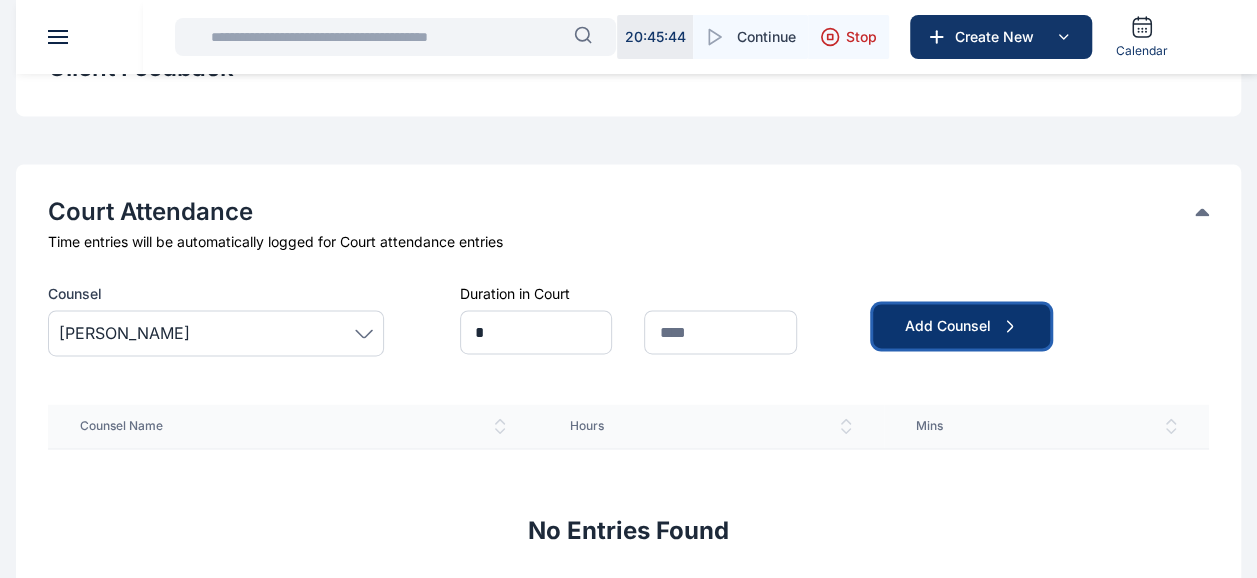 click on "Add Counsel" at bounding box center (961, 326) 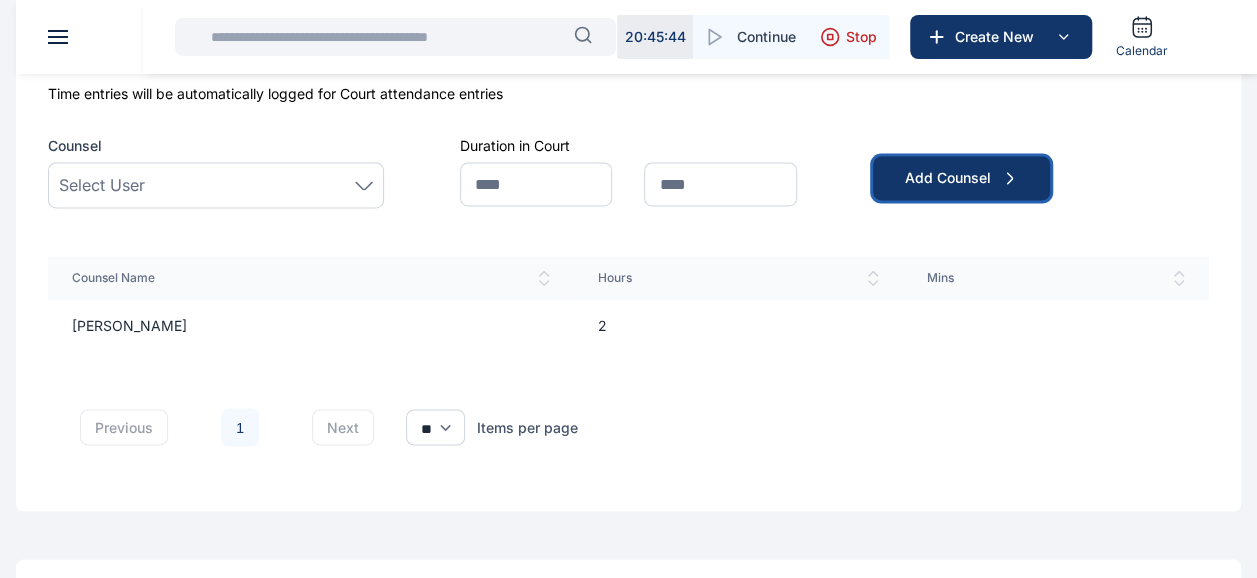 scroll, scrollTop: 1728, scrollLeft: 0, axis: vertical 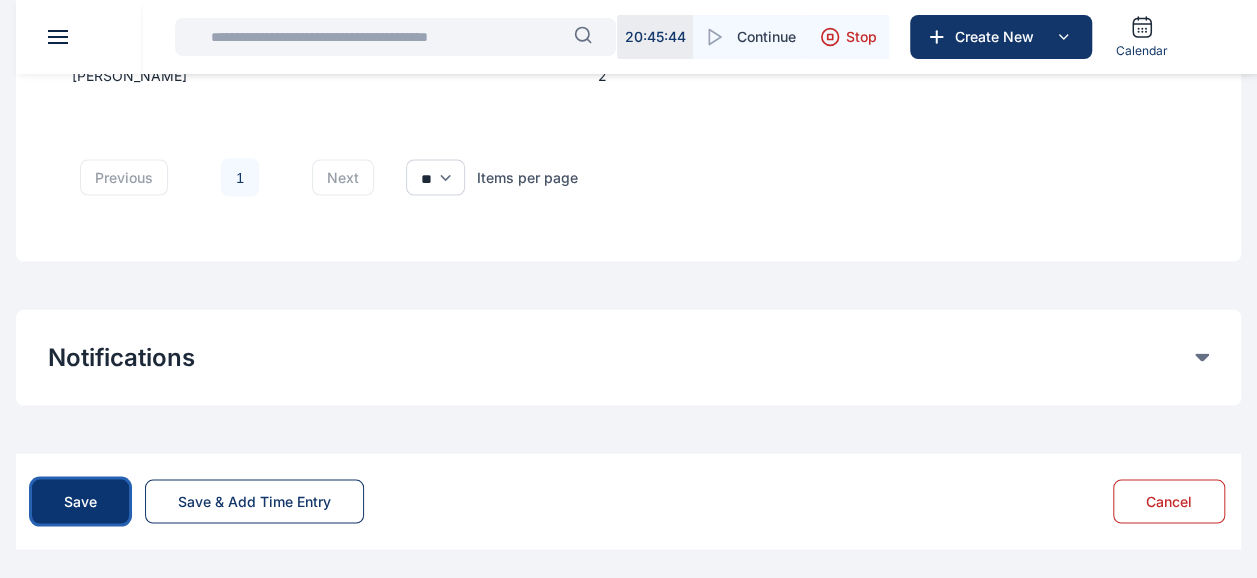 click on "Save" at bounding box center [80, 501] 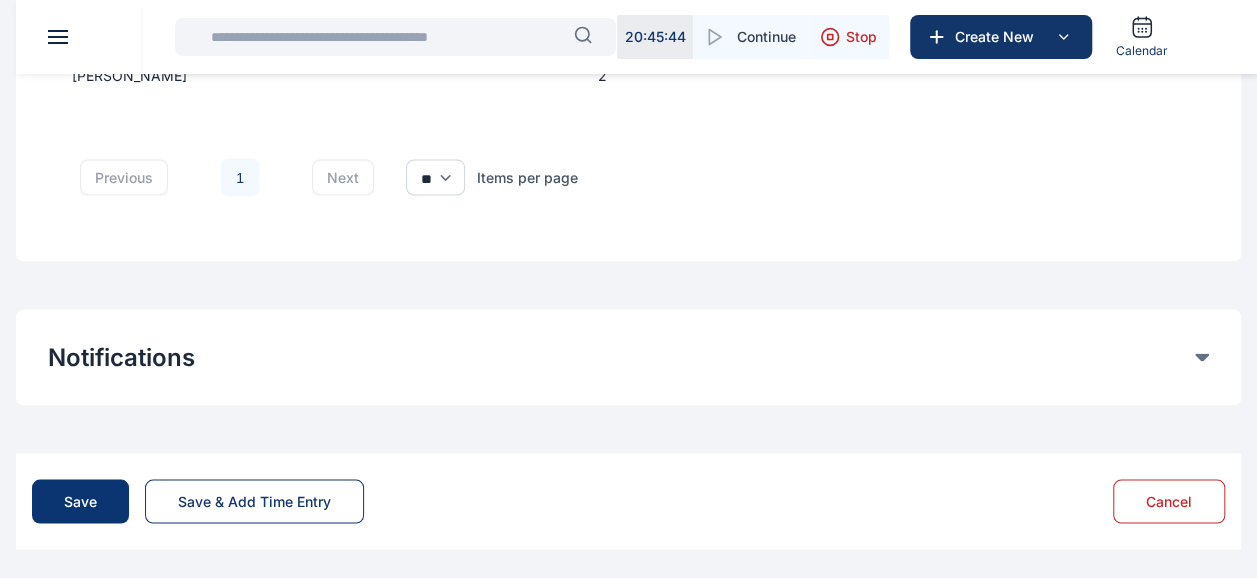 scroll, scrollTop: 0, scrollLeft: 0, axis: both 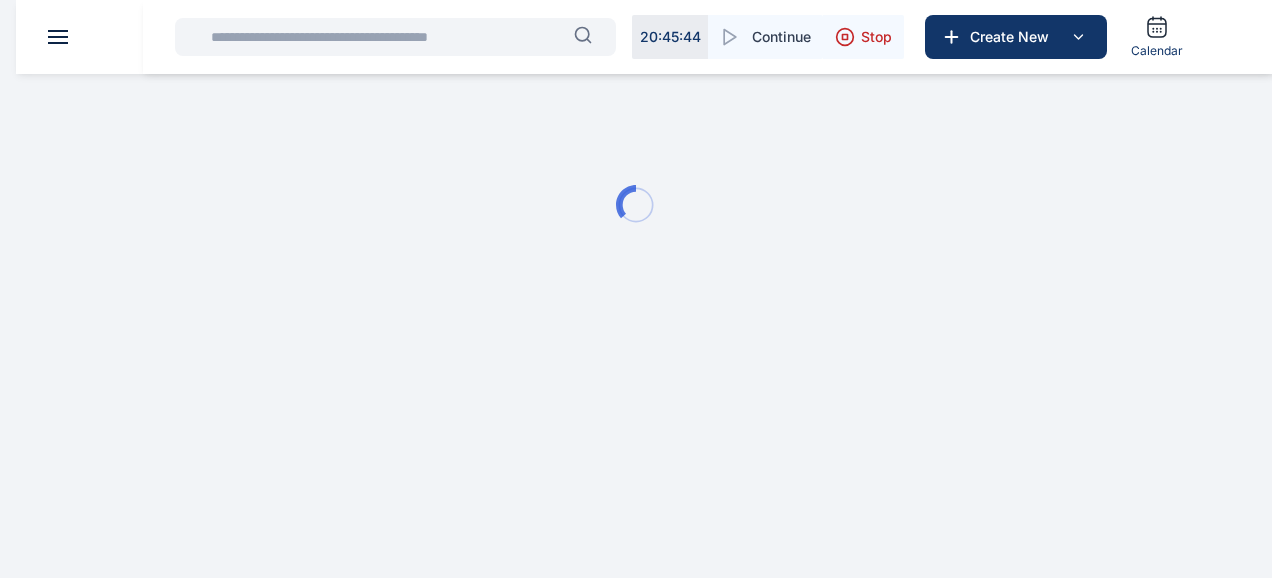 type 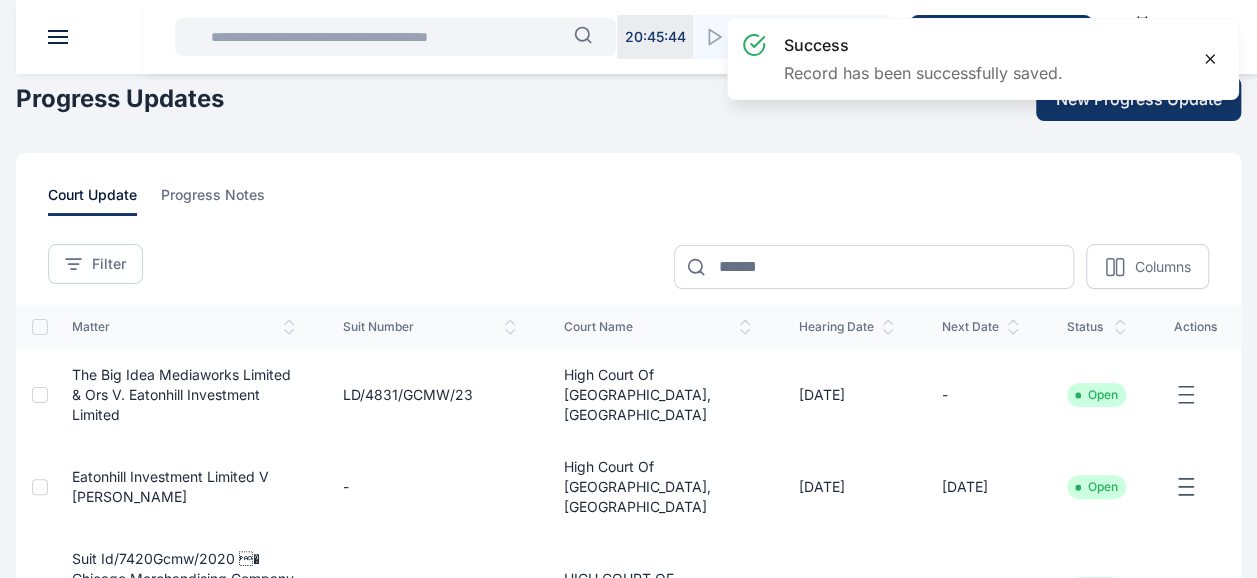 click 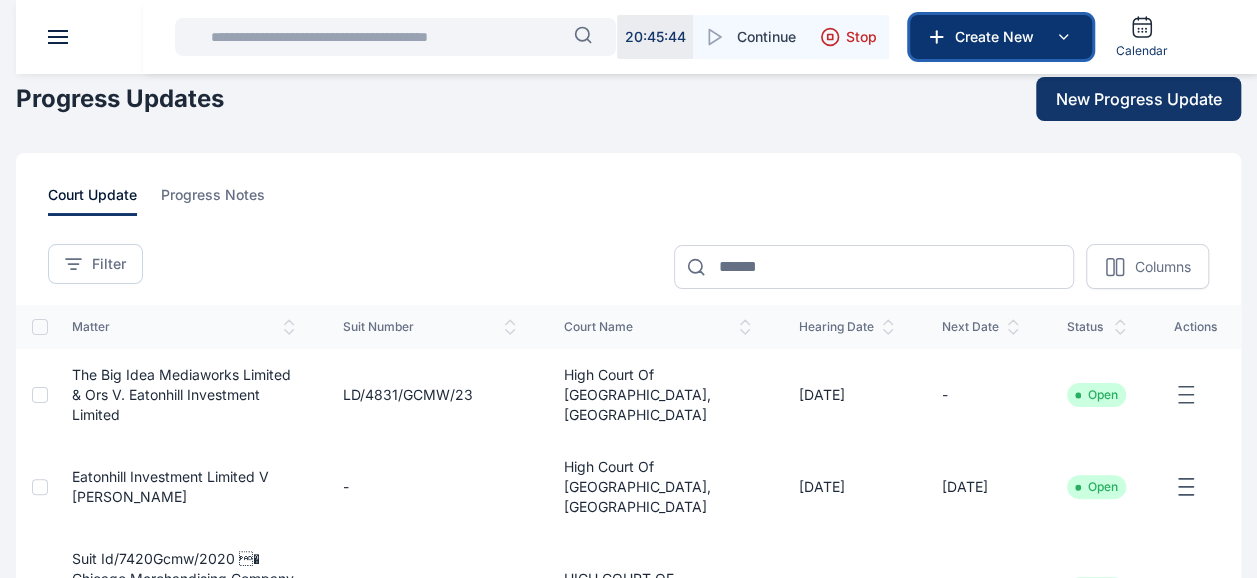 click 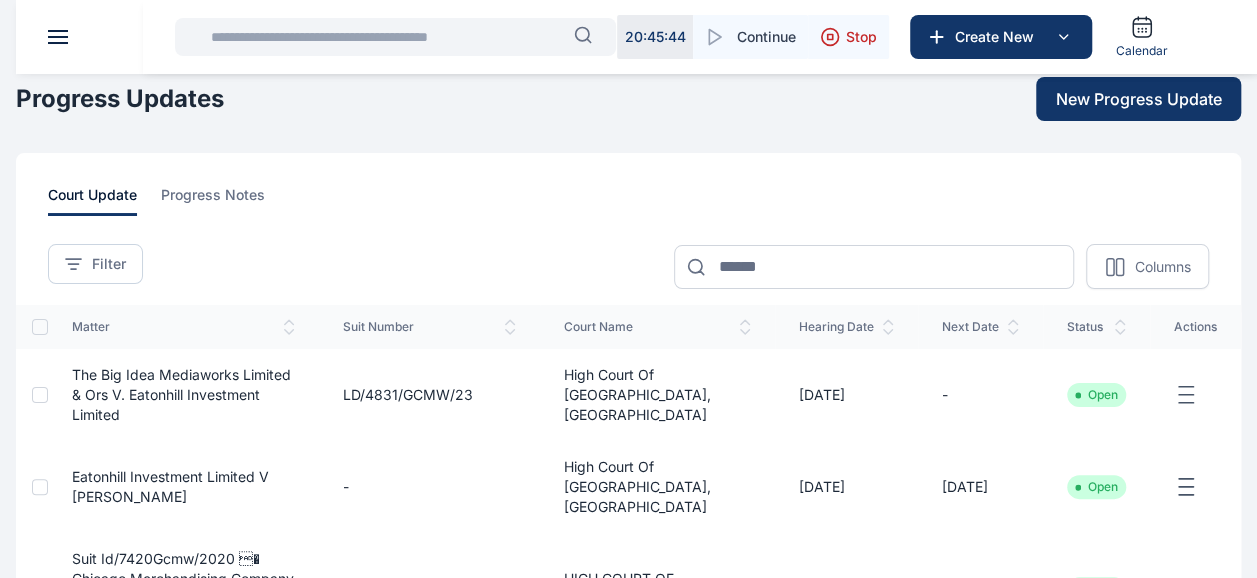 click at bounding box center (58, 37) 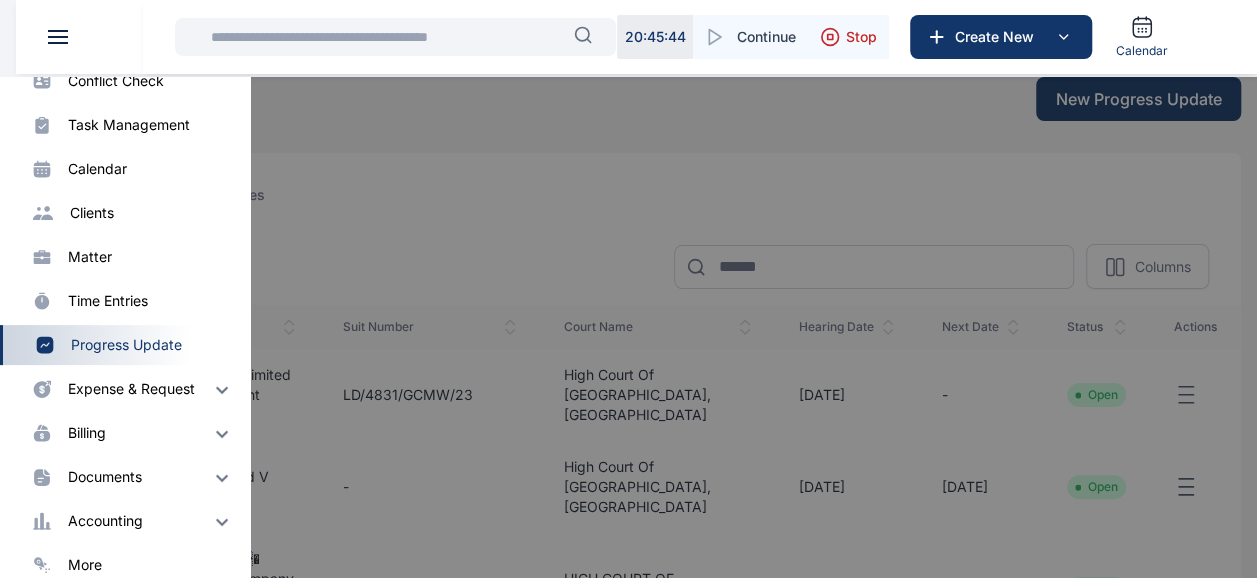 scroll, scrollTop: 161, scrollLeft: 0, axis: vertical 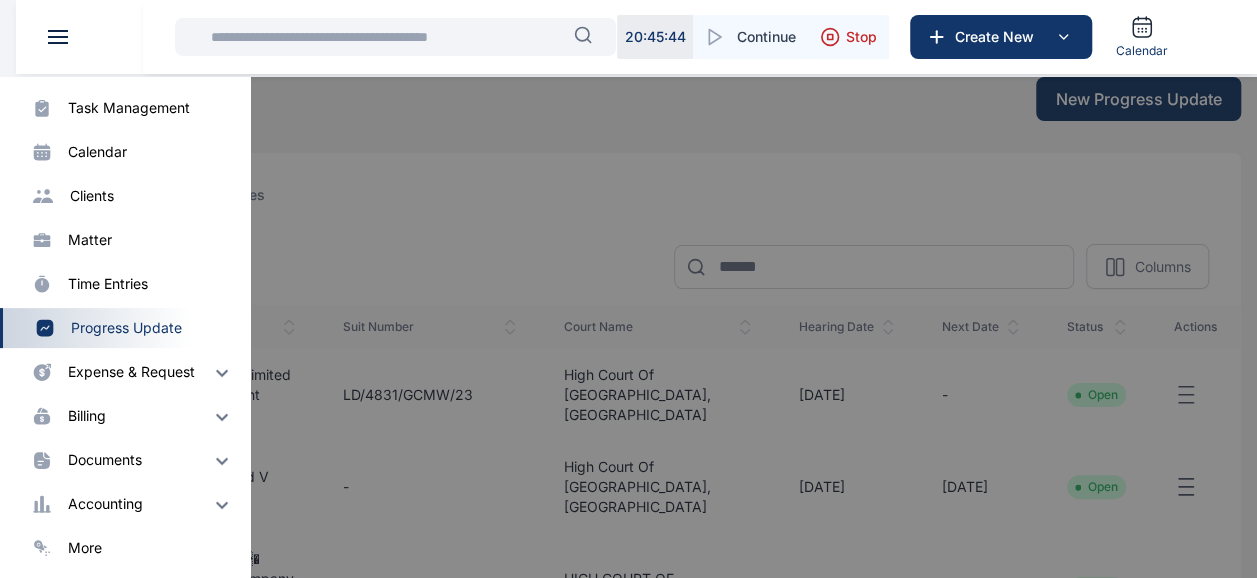 click on "expense & request" at bounding box center [131, 372] 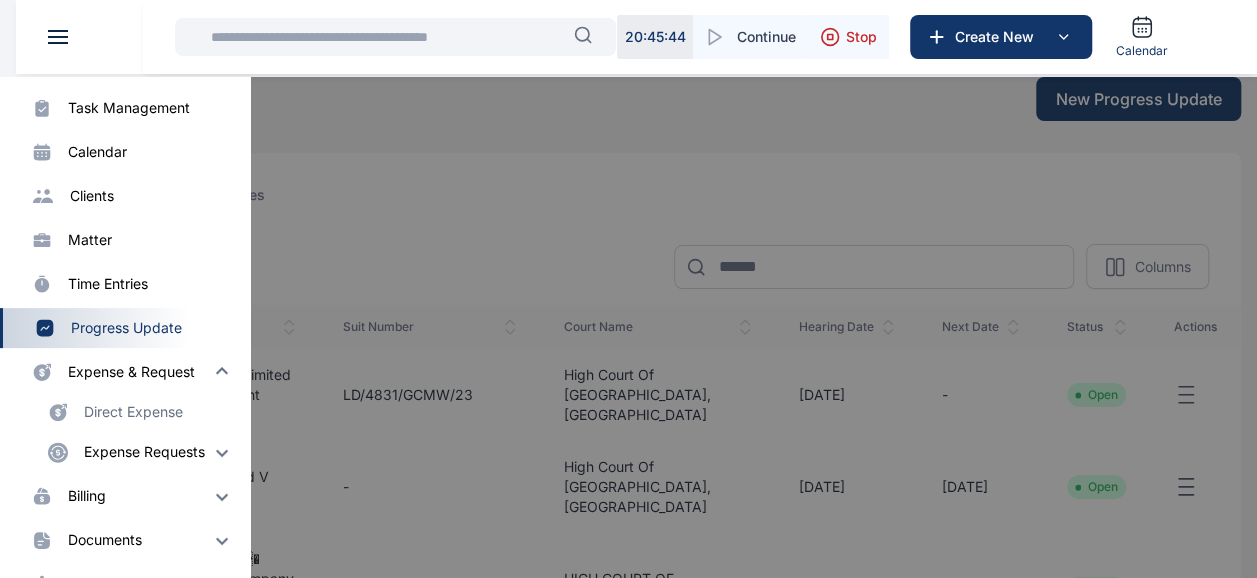click on "Direct Expense" at bounding box center (133, 412) 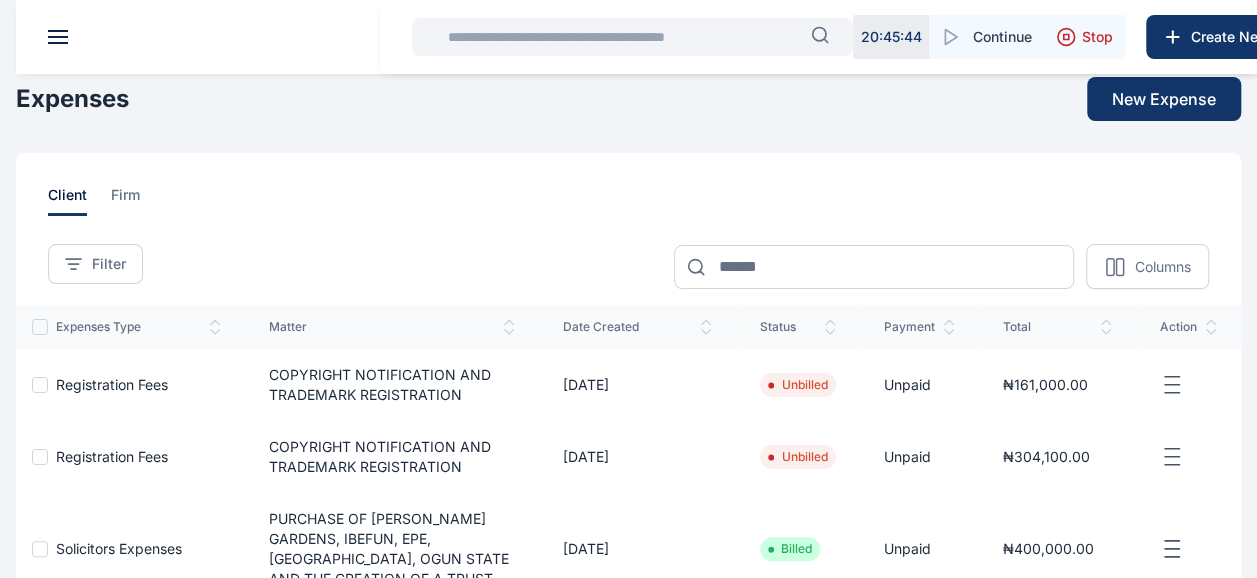 click at bounding box center (58, 37) 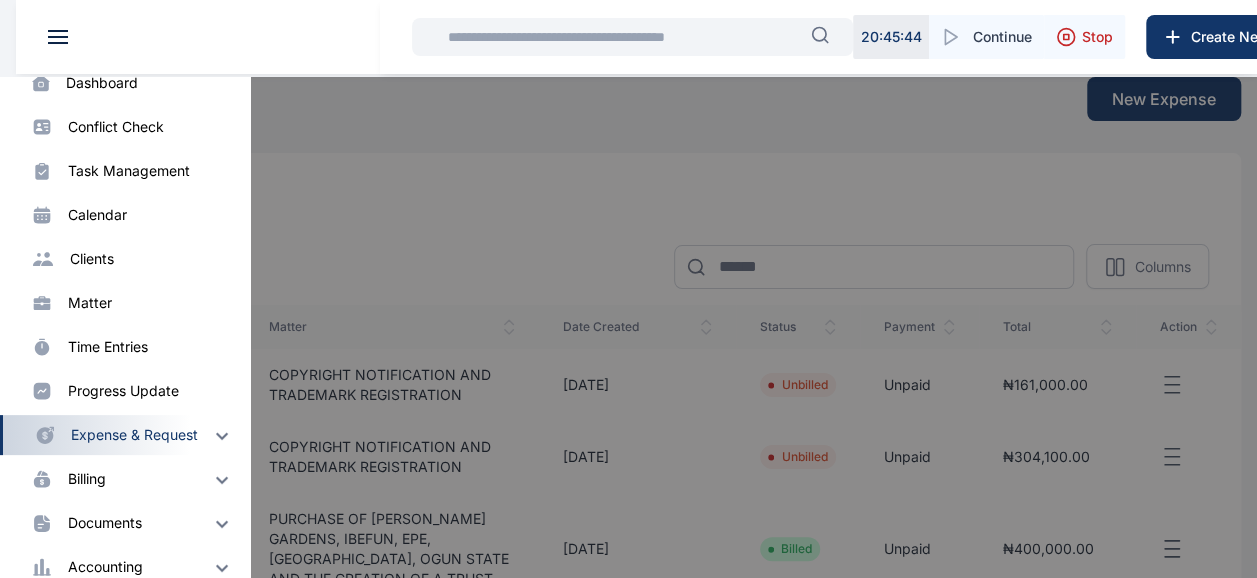 scroll, scrollTop: 116, scrollLeft: 0, axis: vertical 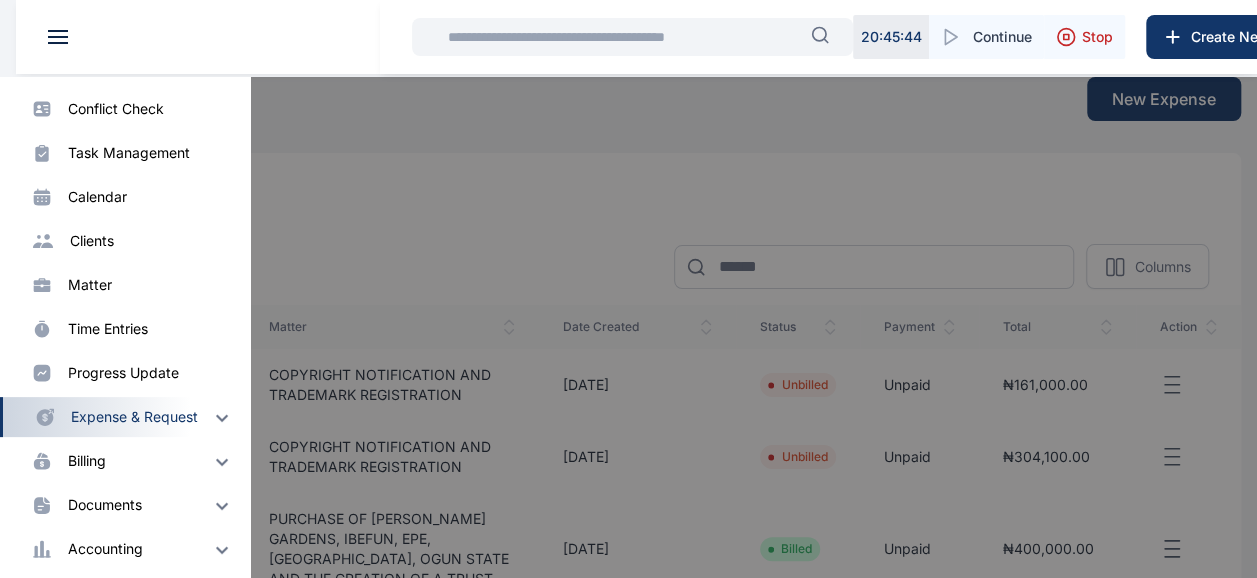 click on "Billing billing" at bounding box center [125, 461] 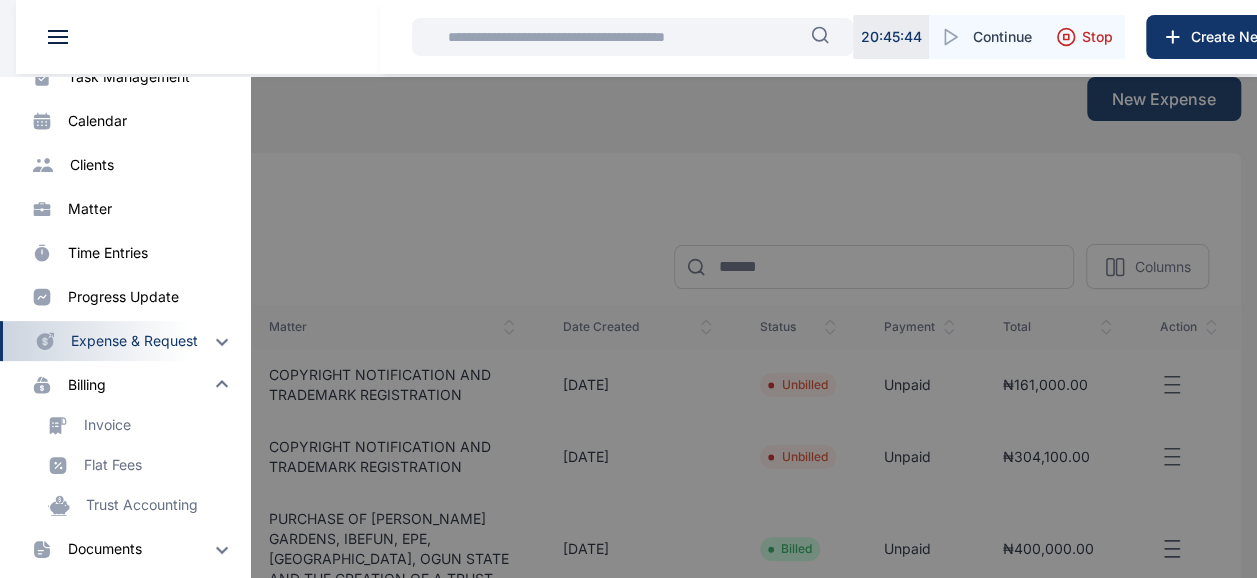 scroll, scrollTop: 206, scrollLeft: 0, axis: vertical 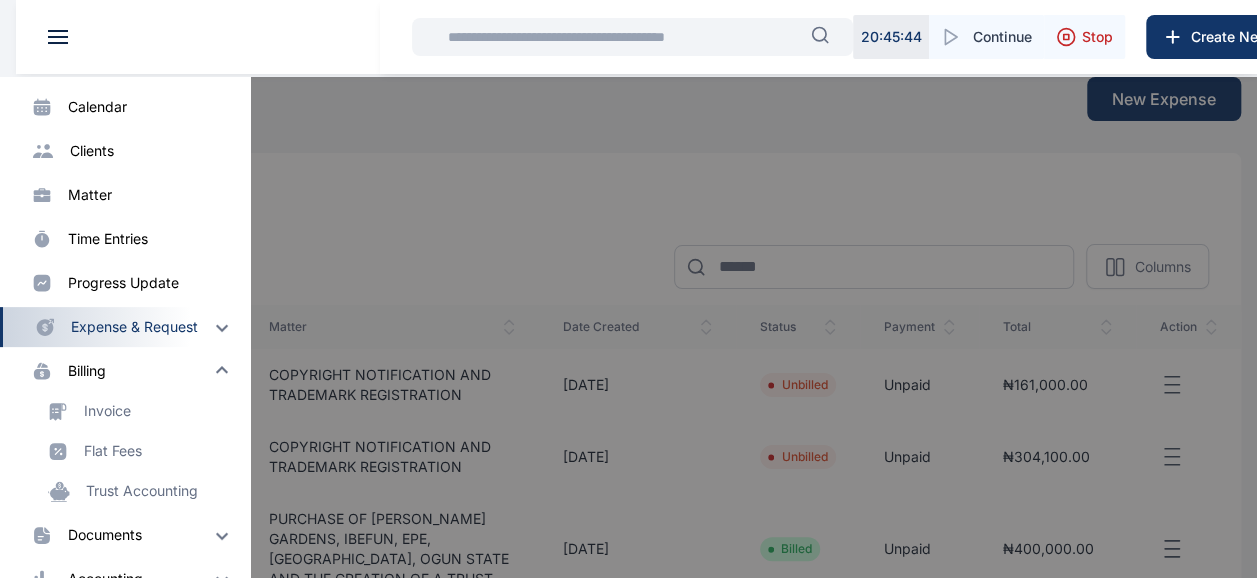 click on "expense & request" at bounding box center (134, 327) 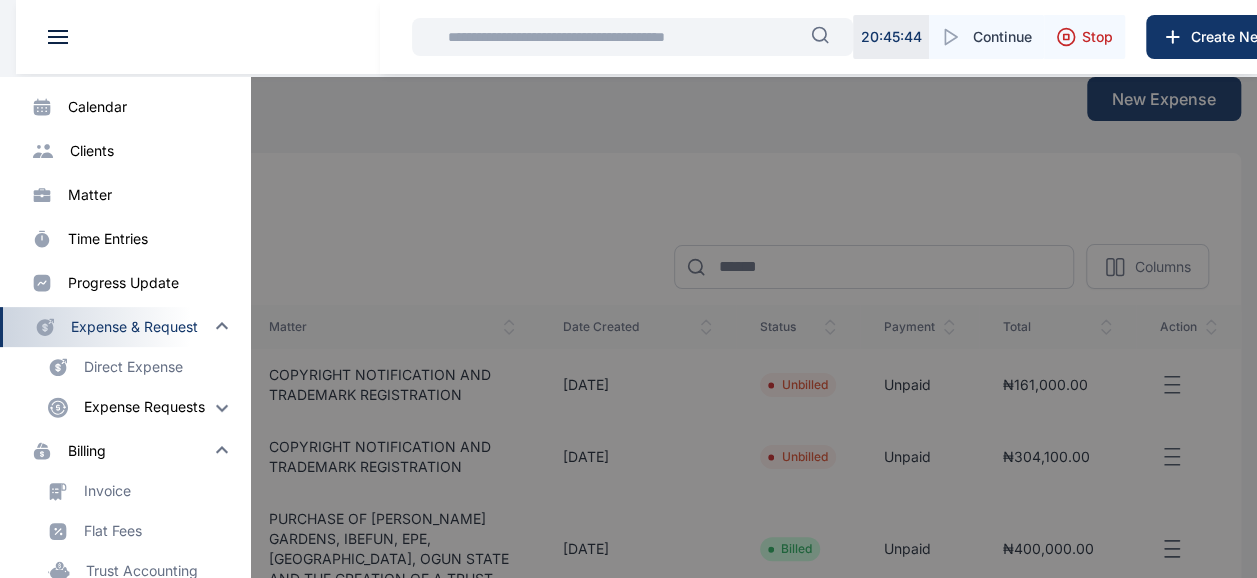 click on "Expense Requests" at bounding box center (144, 407) 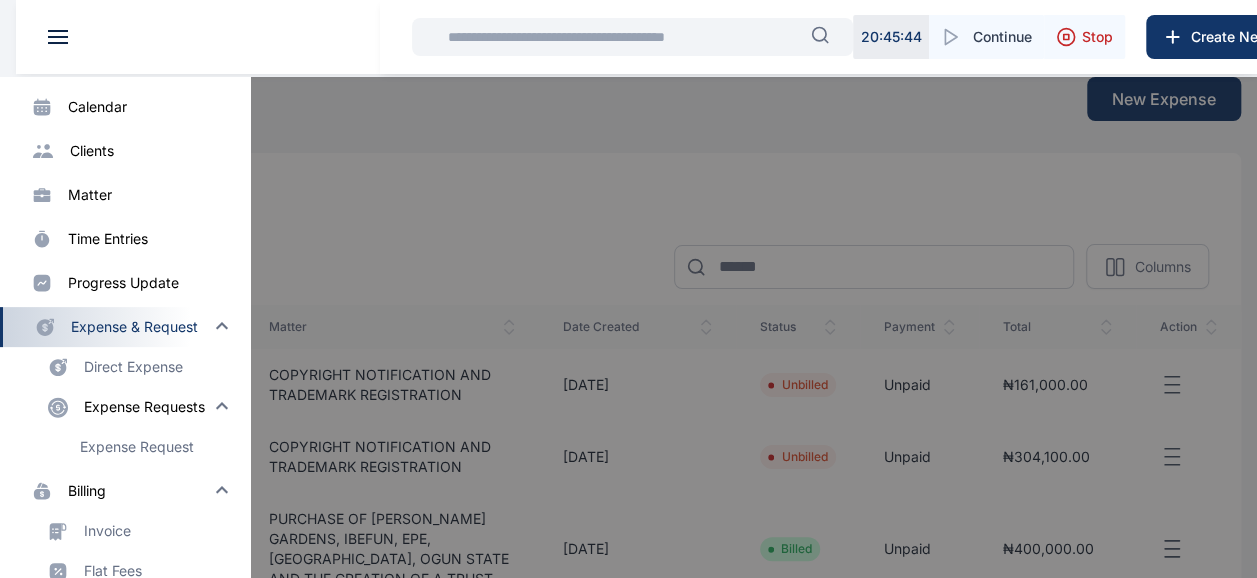 click on "Expense Request" at bounding box center [165, 447] 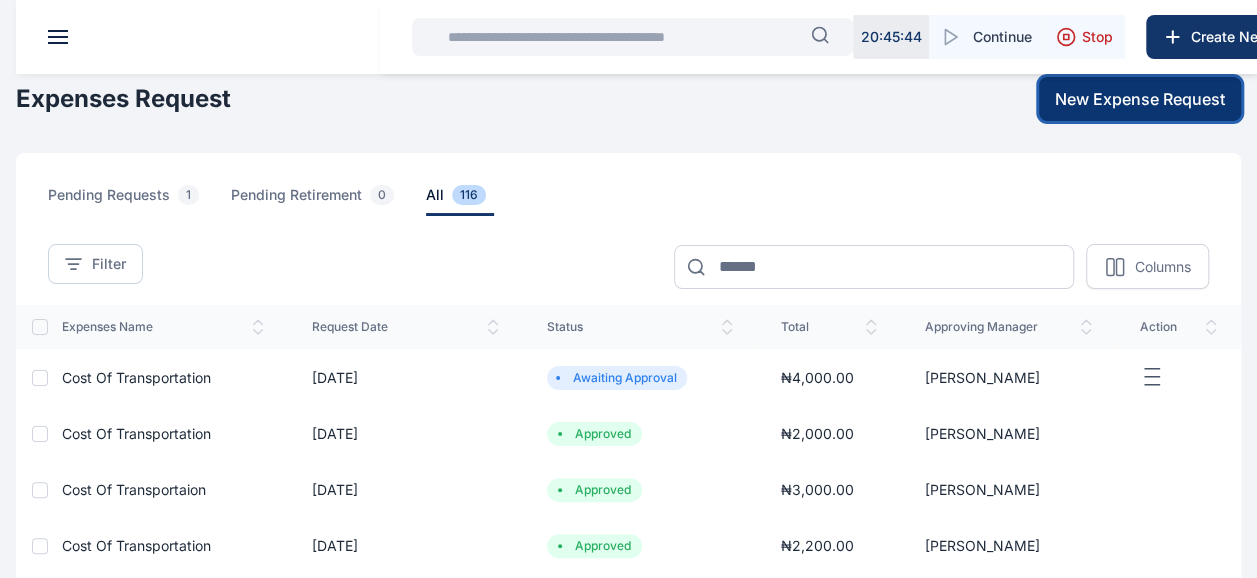 click on "New Expense Request" at bounding box center [1140, 99] 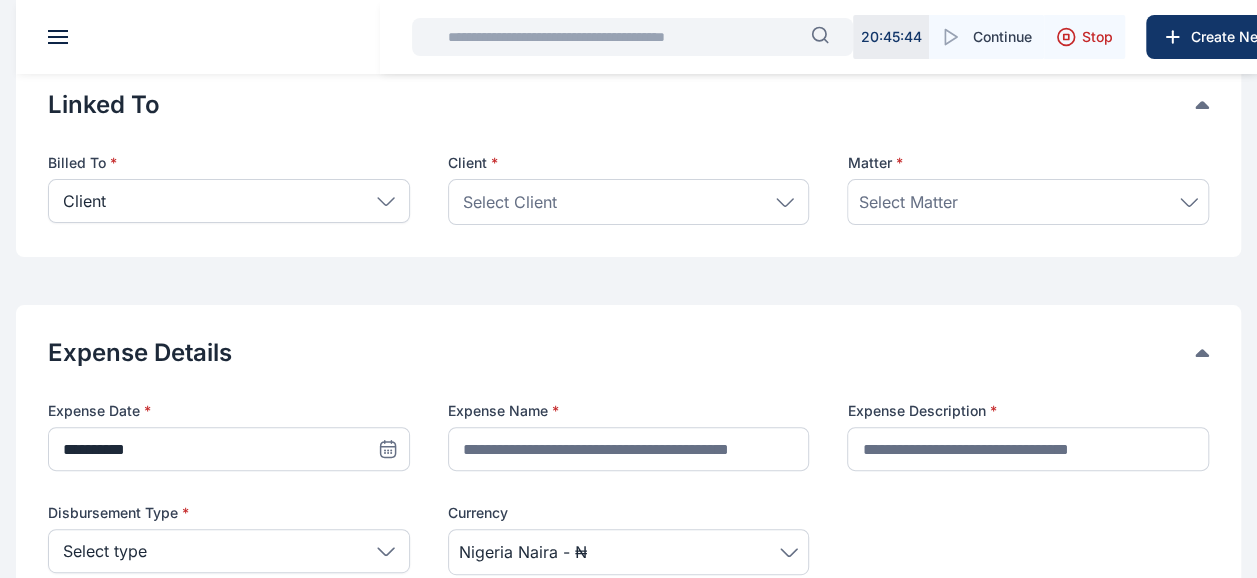 scroll, scrollTop: 116, scrollLeft: 0, axis: vertical 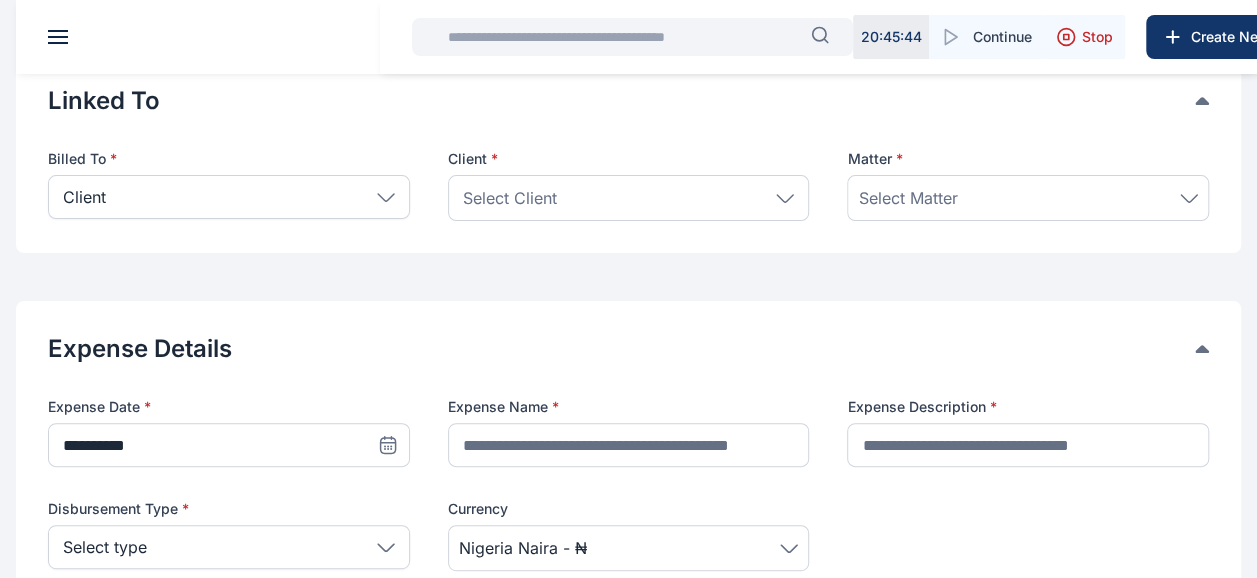 click on "Client" at bounding box center (229, 197) 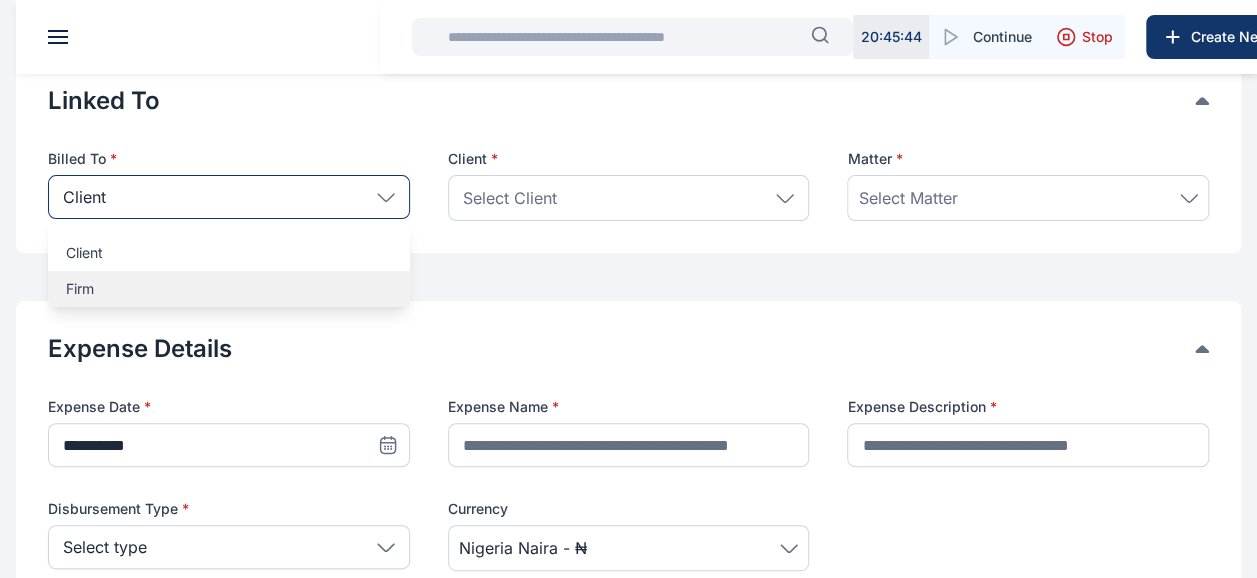 click on "Firm" at bounding box center (229, 289) 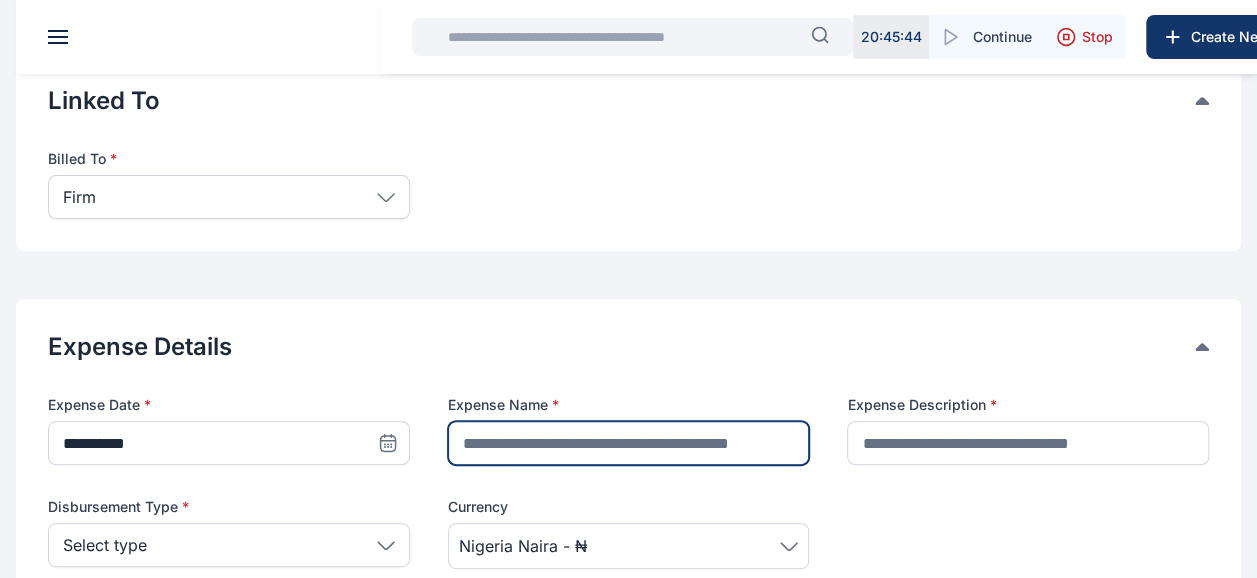 click at bounding box center (629, 443) 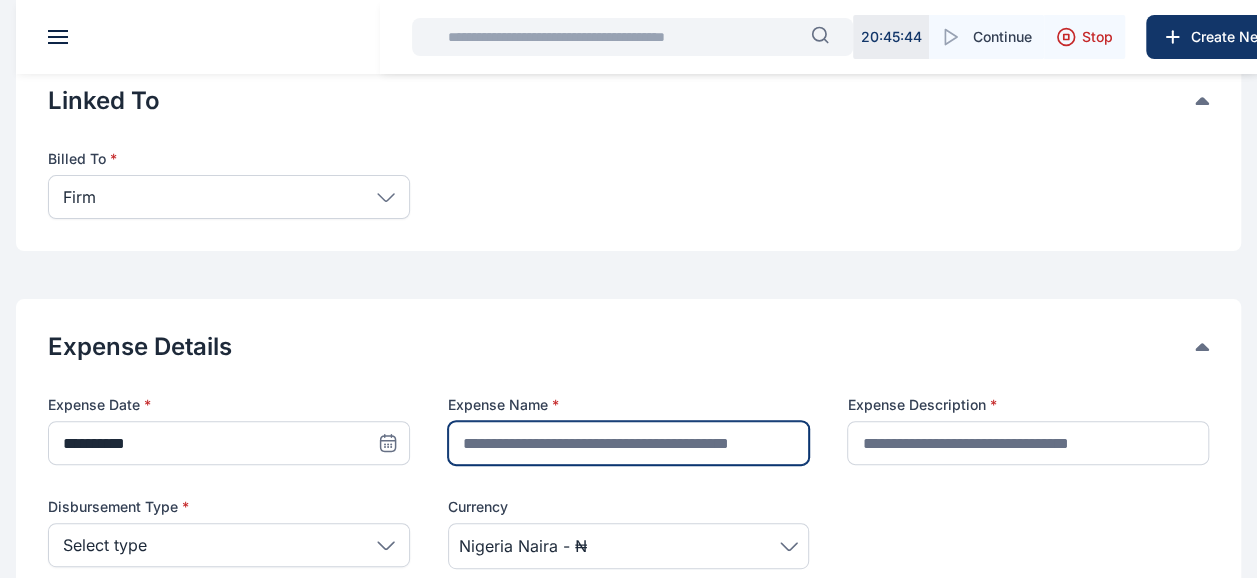 type on "**********" 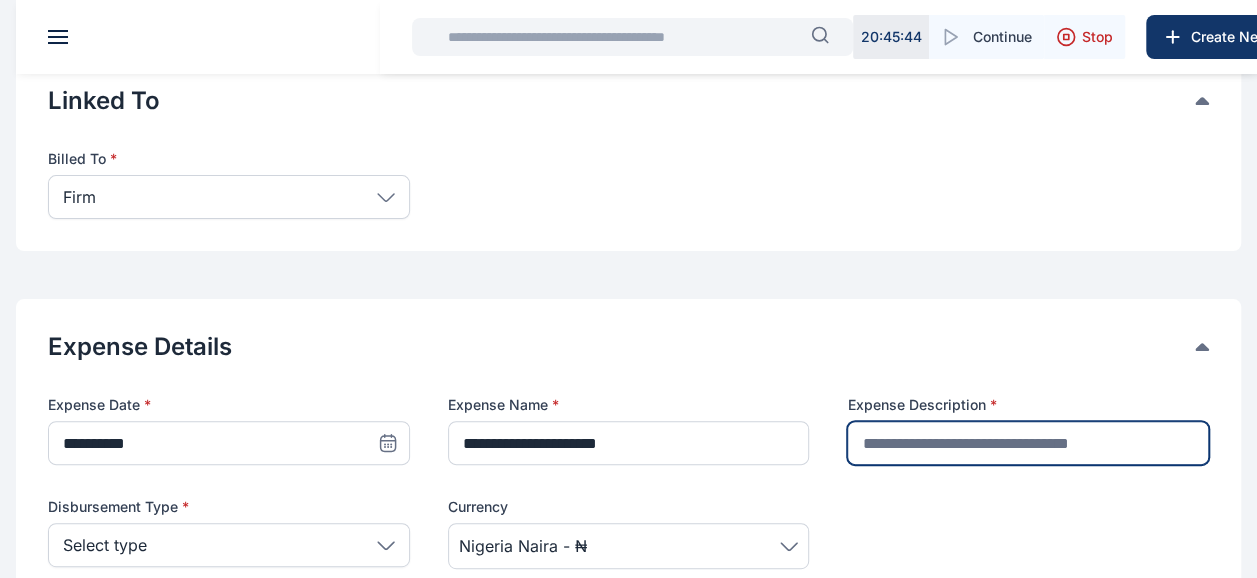 click at bounding box center [1028, 443] 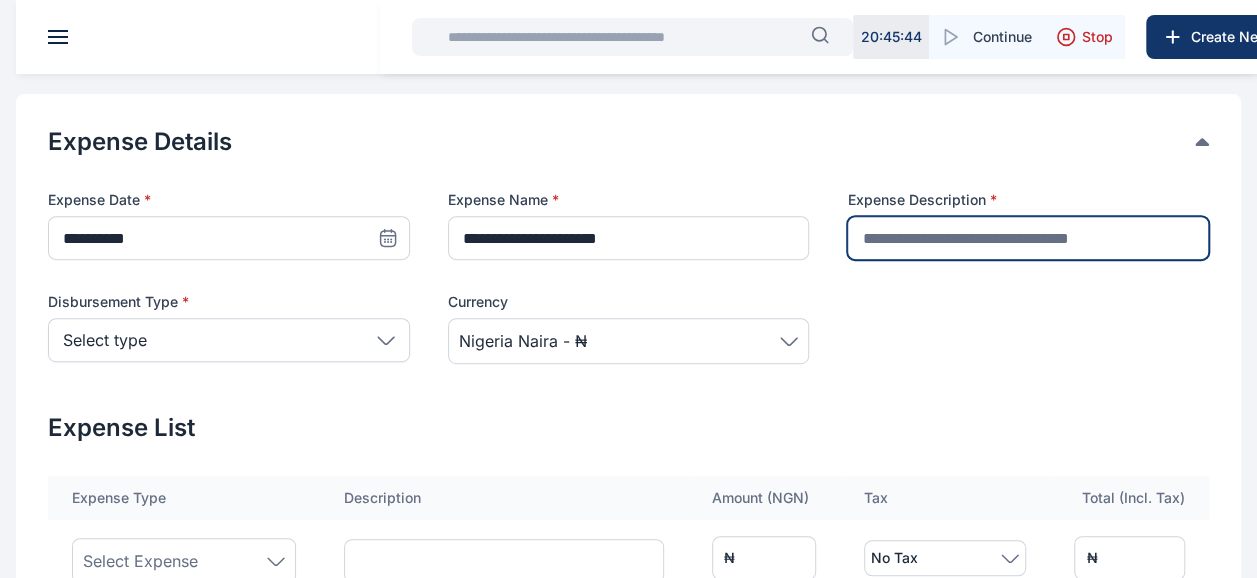scroll, scrollTop: 390, scrollLeft: 0, axis: vertical 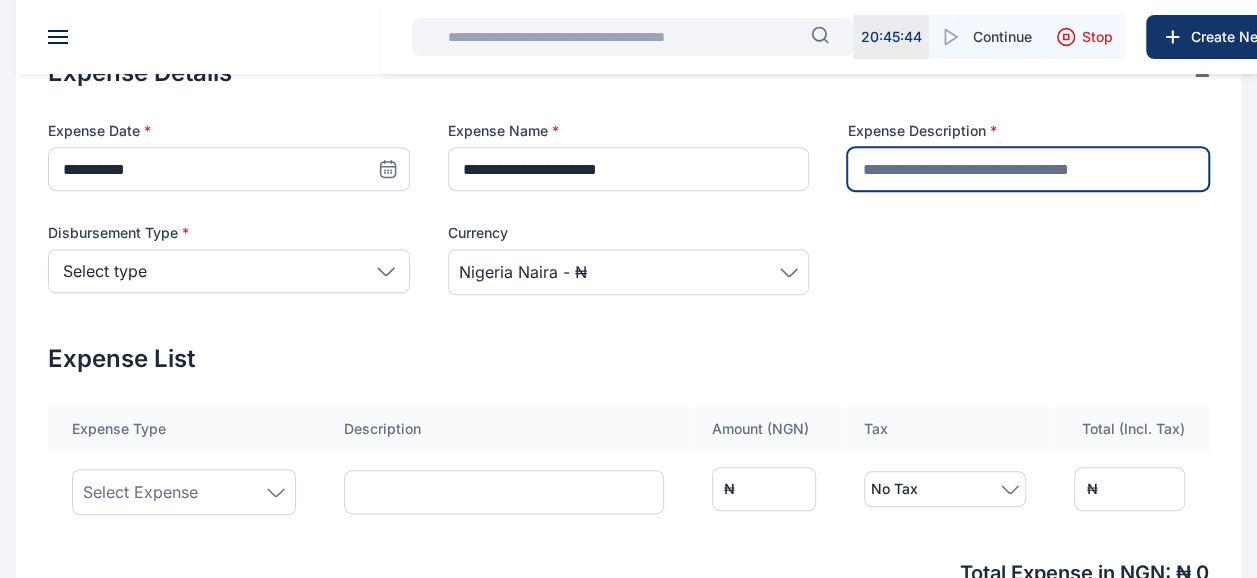 click at bounding box center [1028, 169] 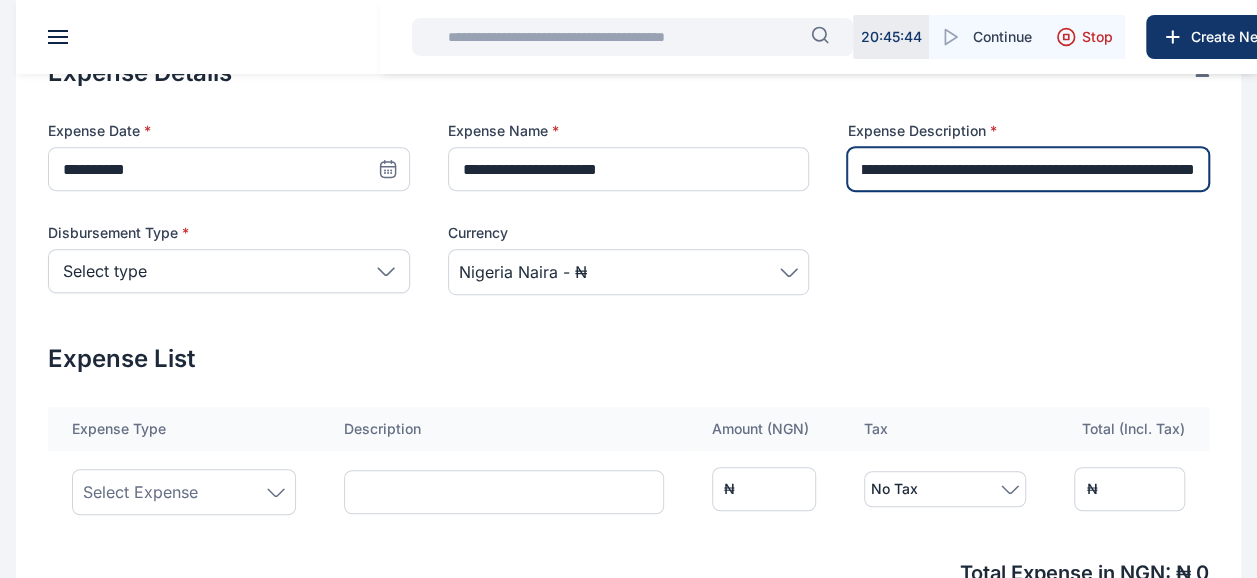 scroll, scrollTop: 0, scrollLeft: 247, axis: horizontal 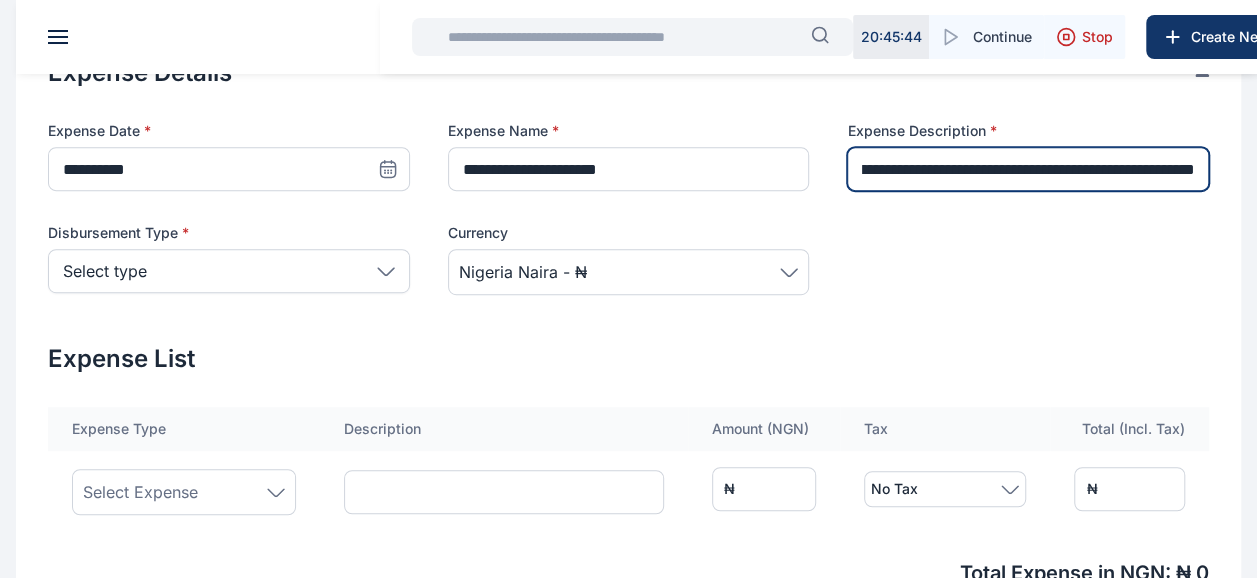 drag, startPoint x: 983, startPoint y: 176, endPoint x: 1227, endPoint y: 166, distance: 244.20483 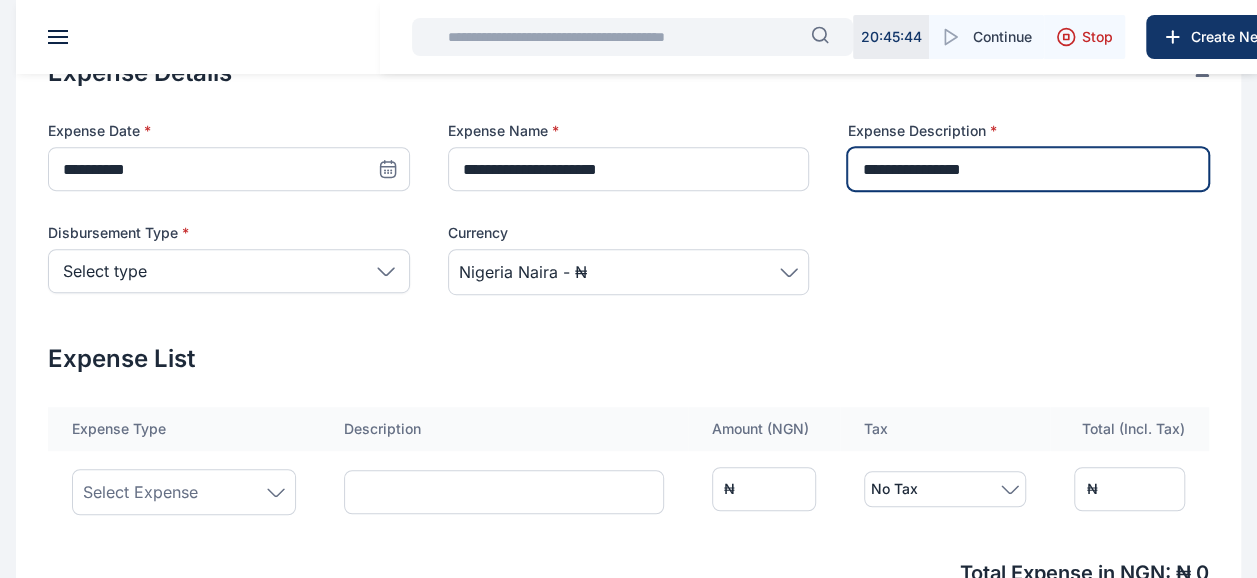 scroll, scrollTop: 0, scrollLeft: 0, axis: both 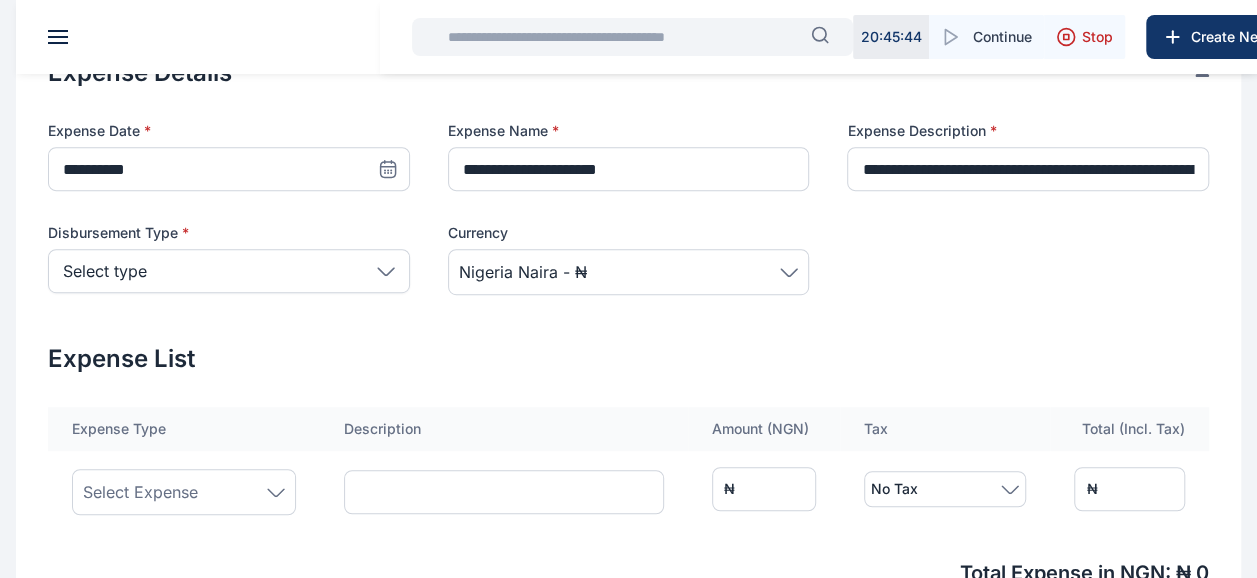 click on "Select type" at bounding box center (229, 271) 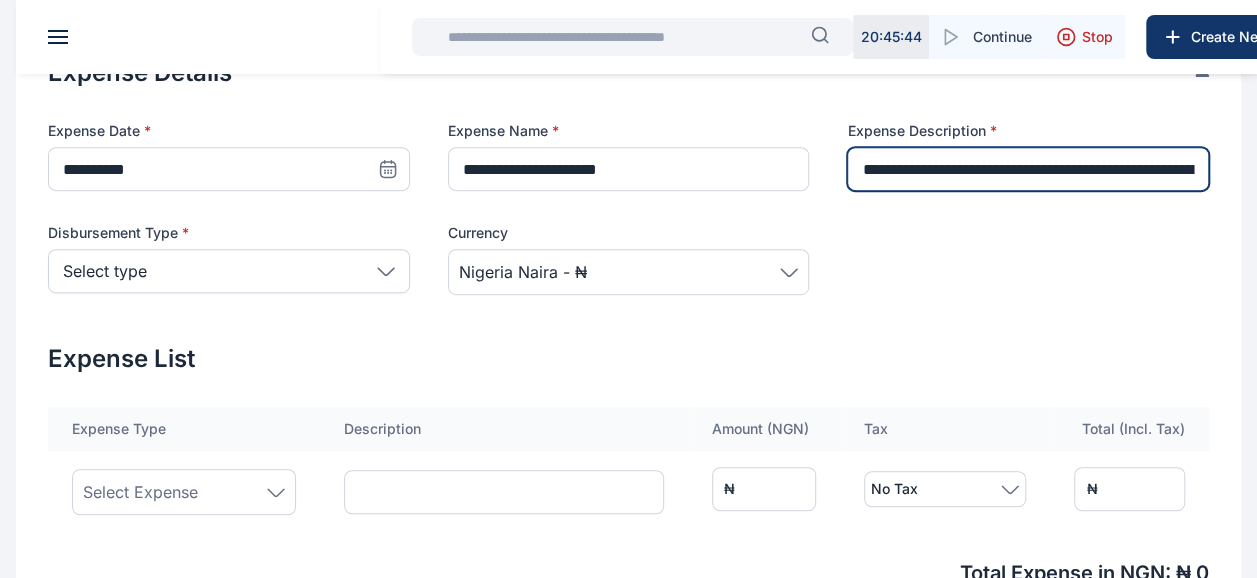 click on "**********" at bounding box center [1028, 169] 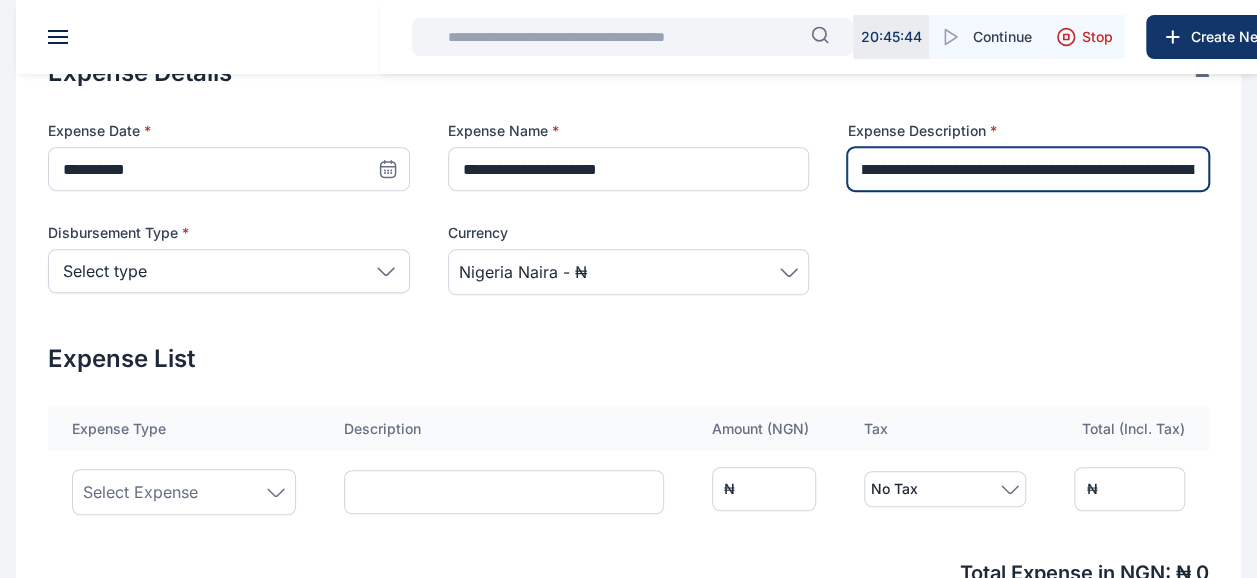 scroll, scrollTop: 0, scrollLeft: 196, axis: horizontal 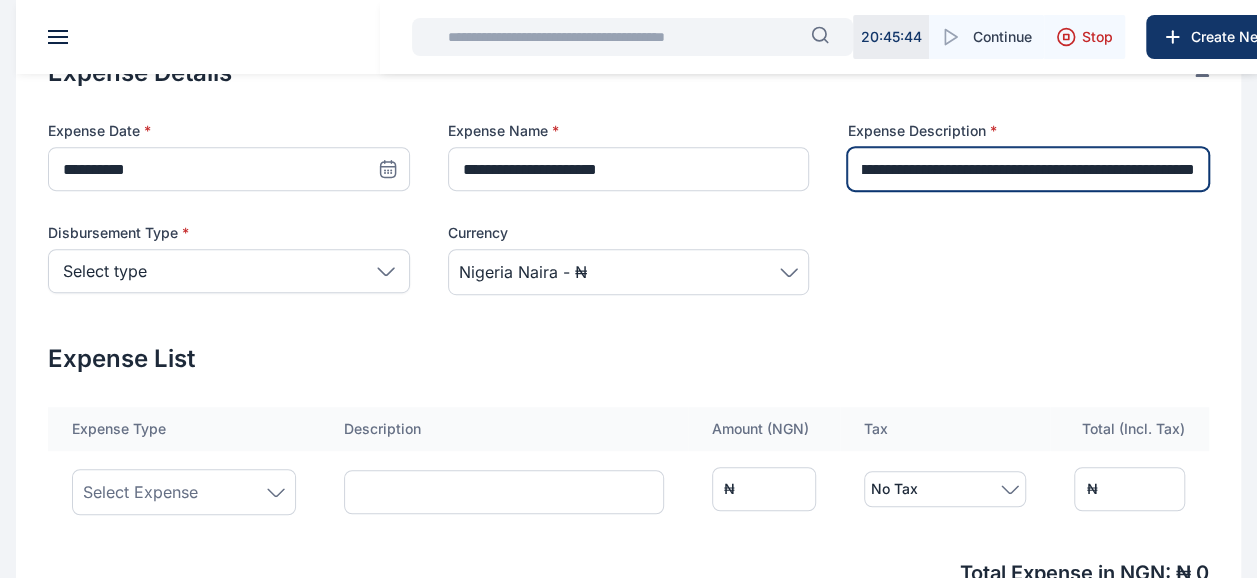 drag, startPoint x: 1046, startPoint y: 167, endPoint x: 1199, endPoint y: 168, distance: 153.00327 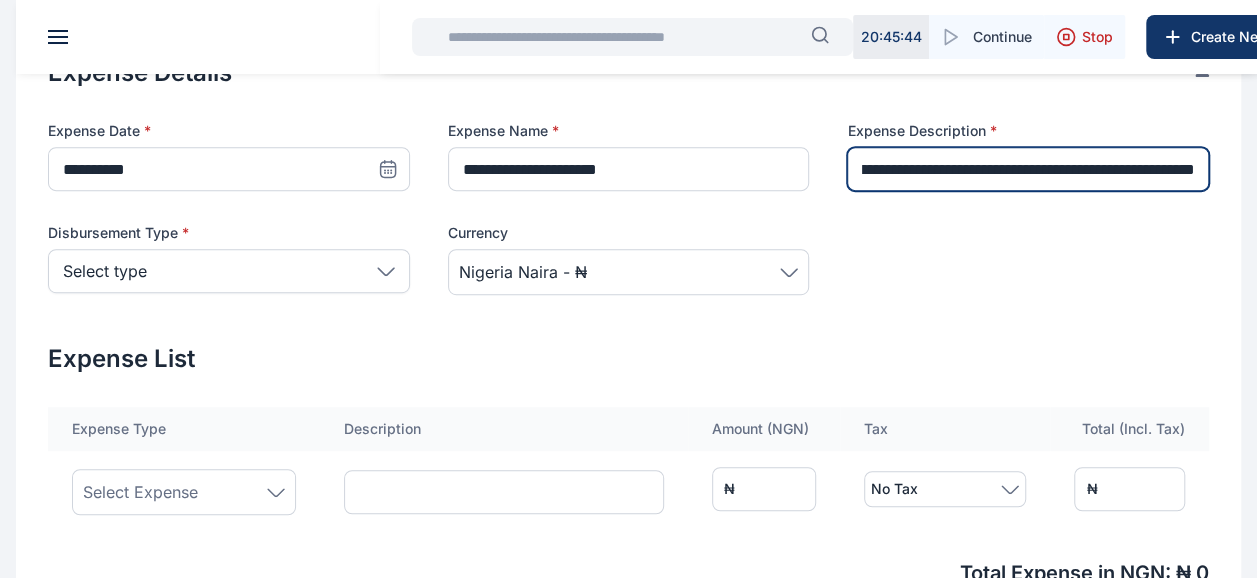 click on "**********" at bounding box center (1028, 169) 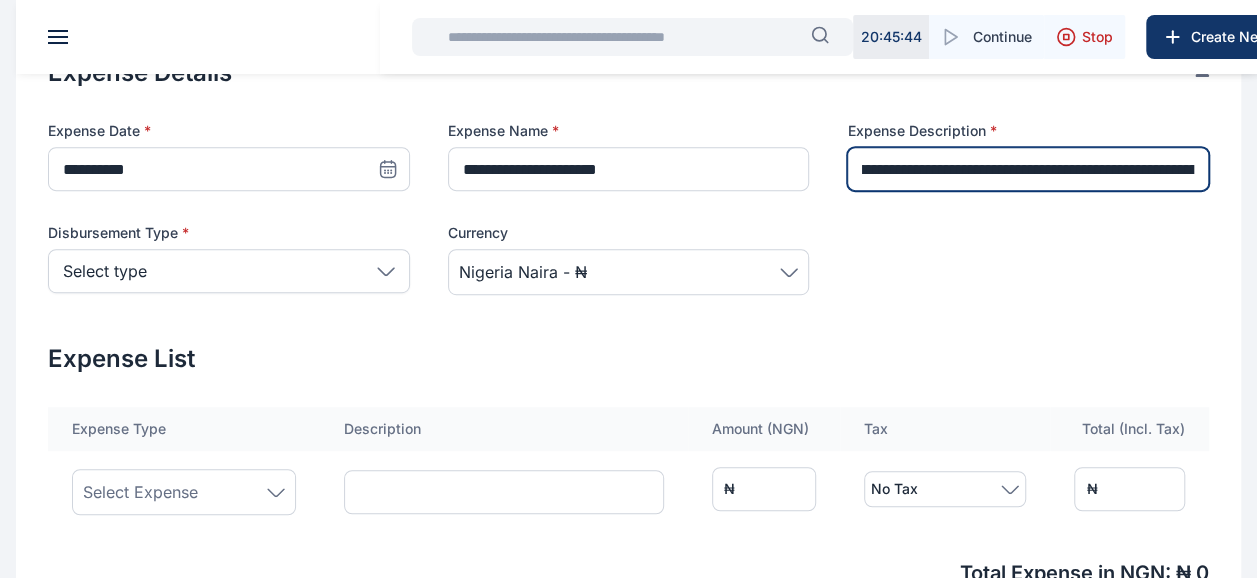 scroll, scrollTop: 0, scrollLeft: 147, axis: horizontal 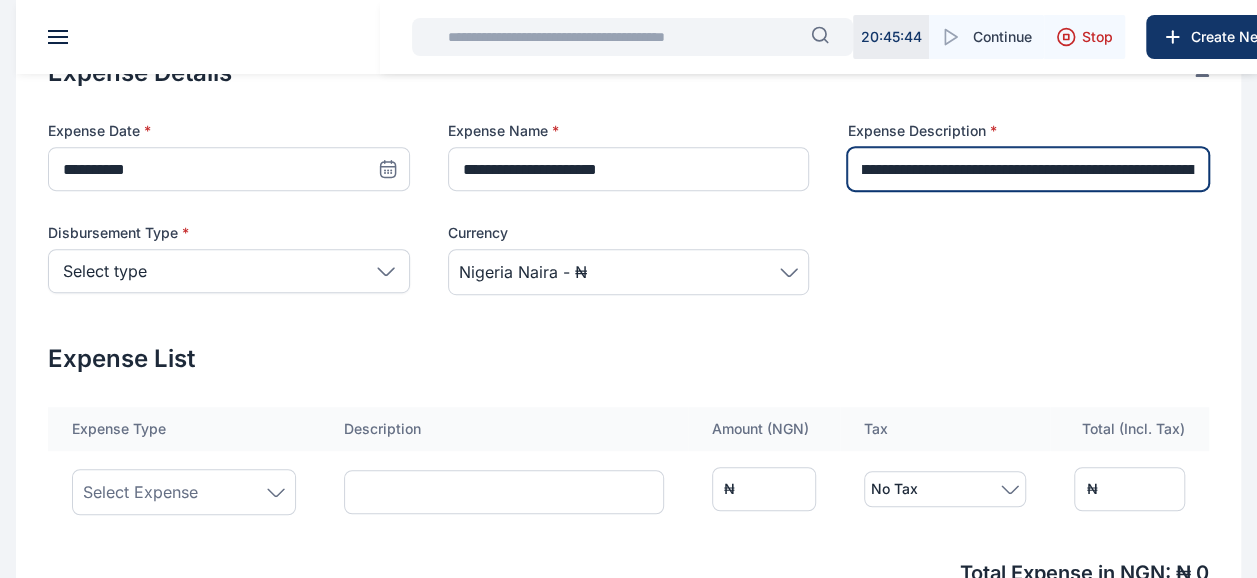 click on "**********" at bounding box center [1028, 169] 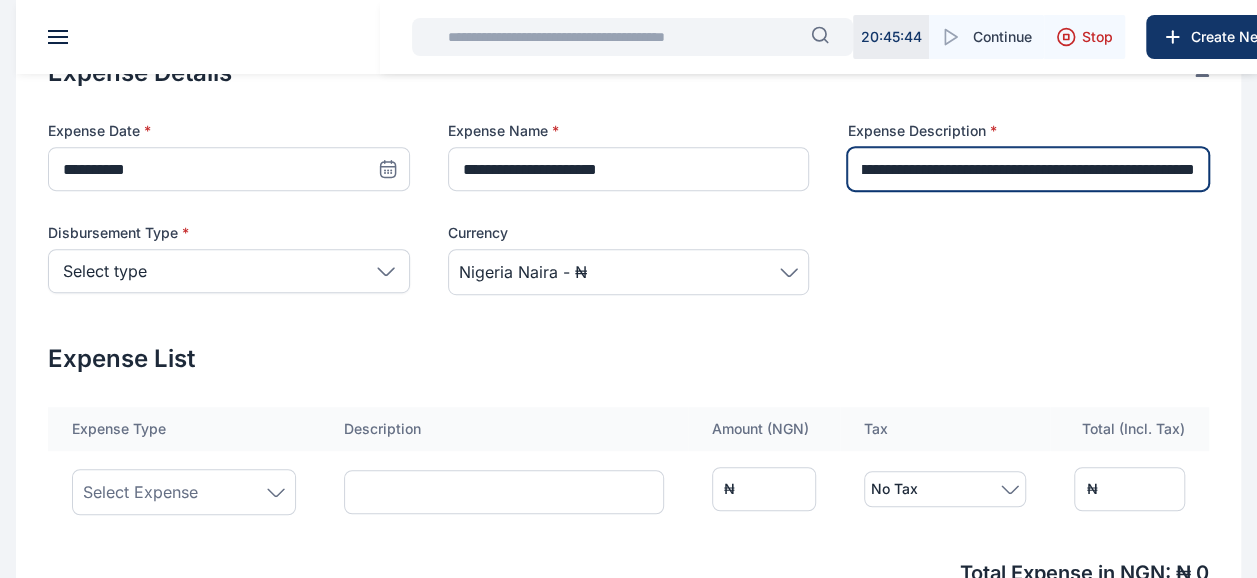 scroll, scrollTop: 0, scrollLeft: 311, axis: horizontal 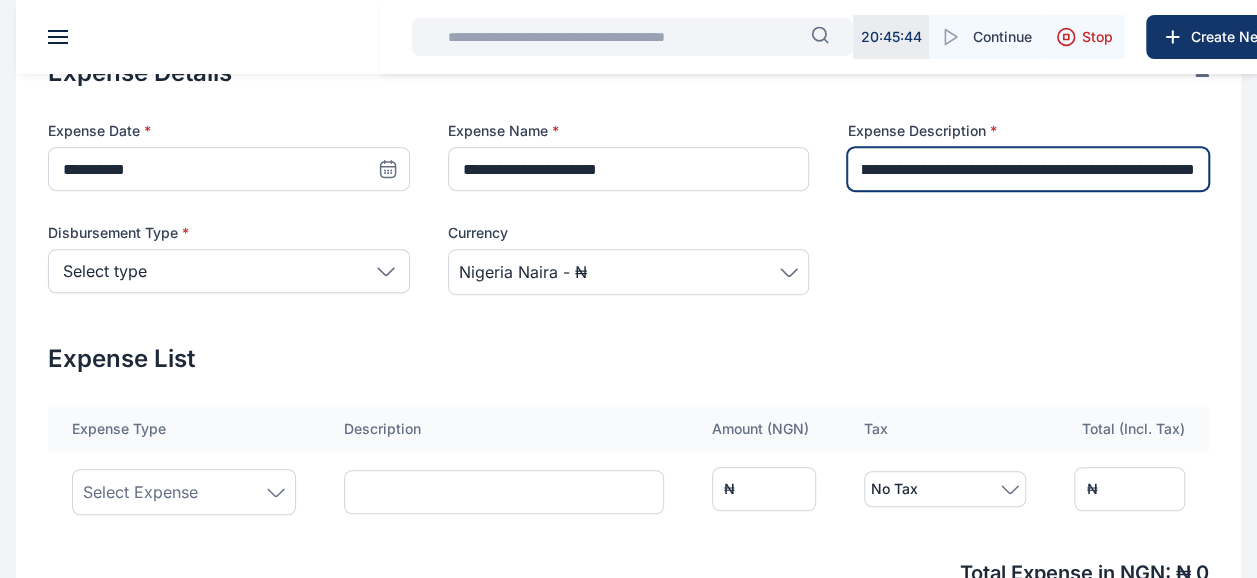drag, startPoint x: 1158, startPoint y: 170, endPoint x: 1264, endPoint y: 180, distance: 106.47065 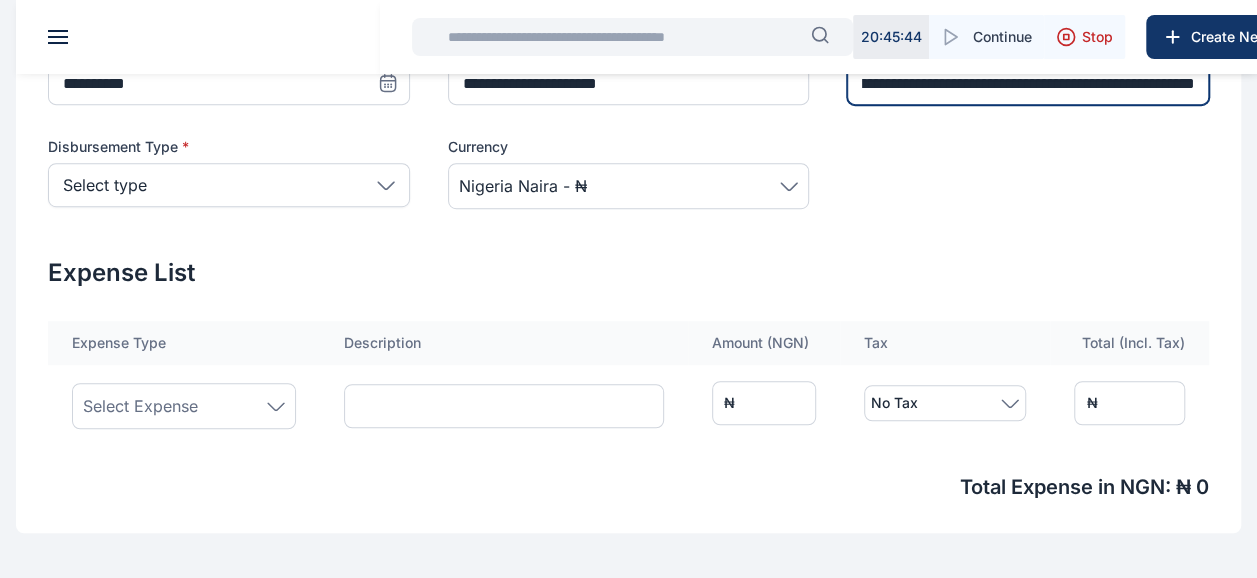 scroll, scrollTop: 484, scrollLeft: 0, axis: vertical 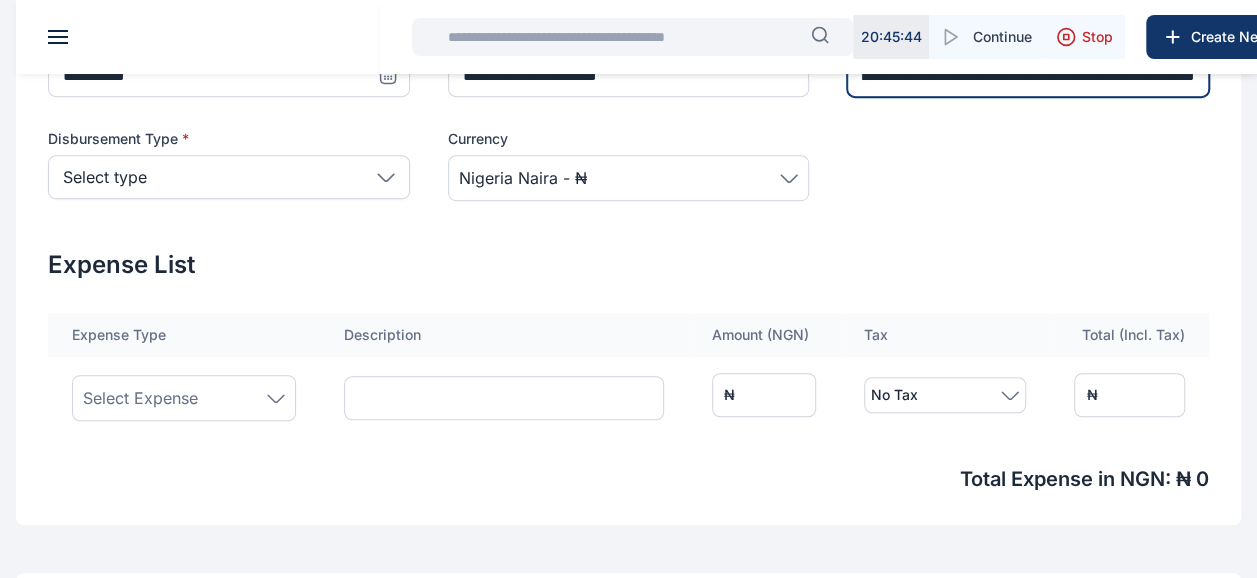 type on "**********" 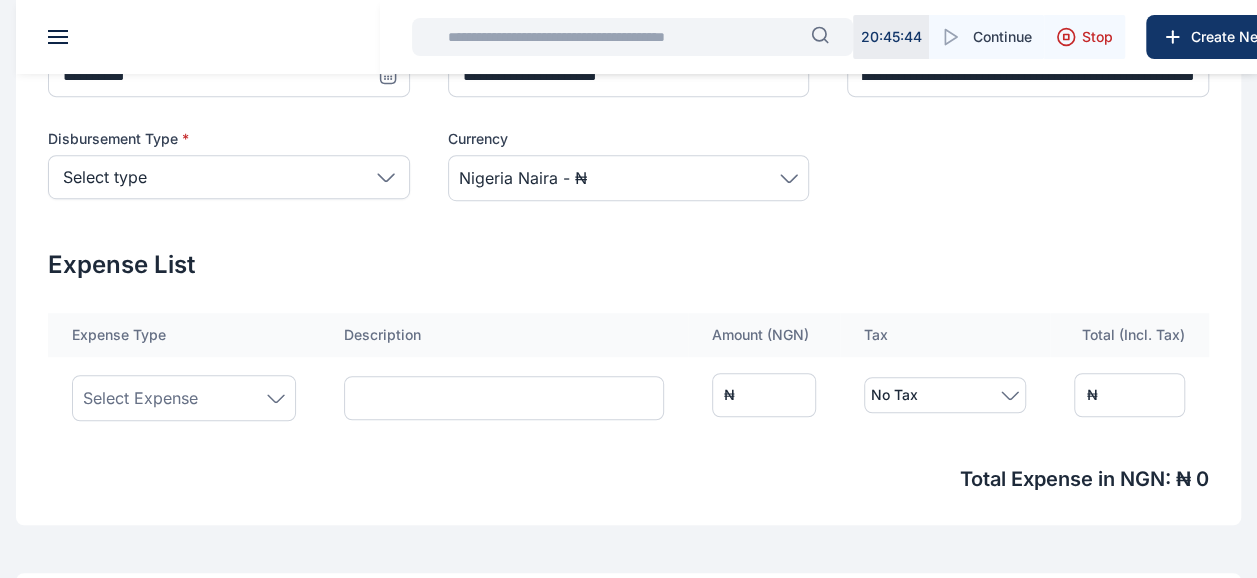 scroll, scrollTop: 0, scrollLeft: 0, axis: both 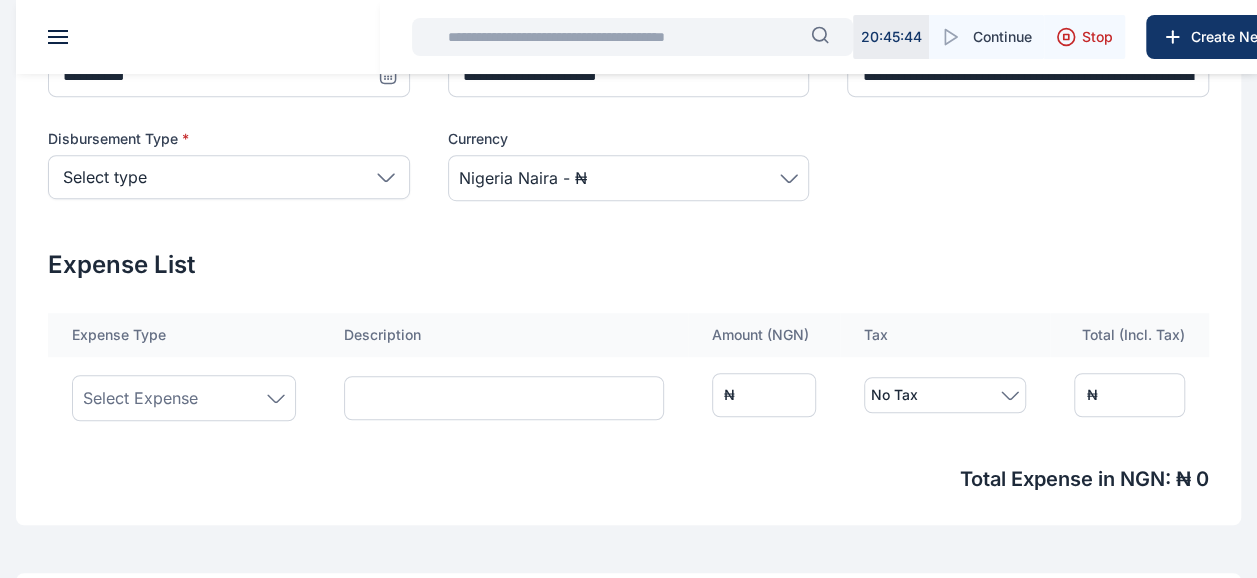 click 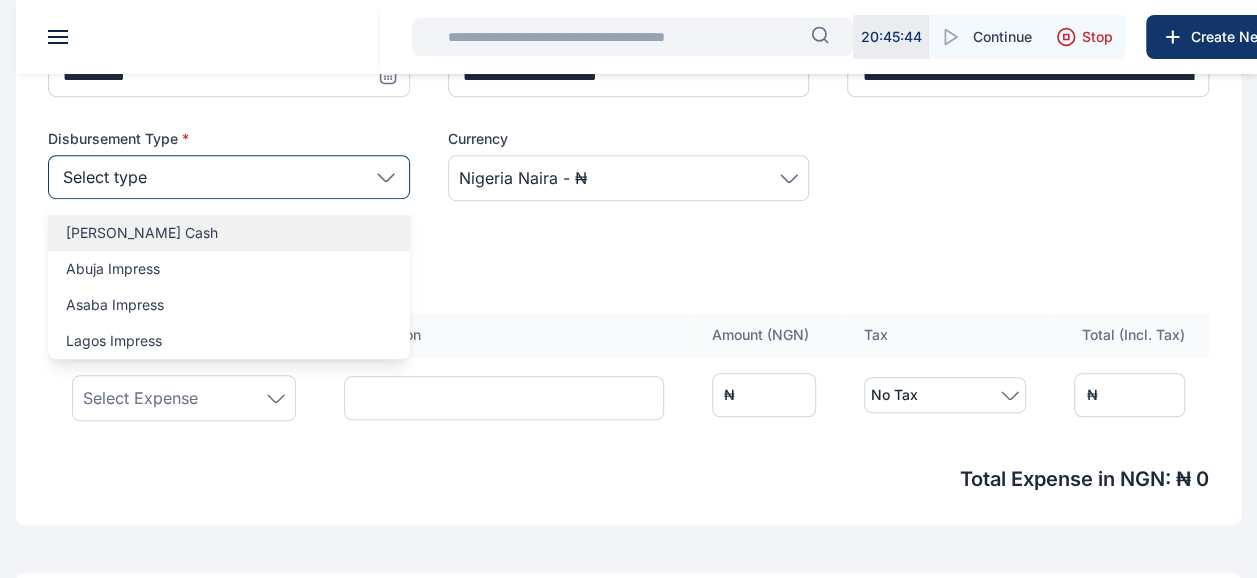 click on "[PERSON_NAME] Cash" at bounding box center [229, 233] 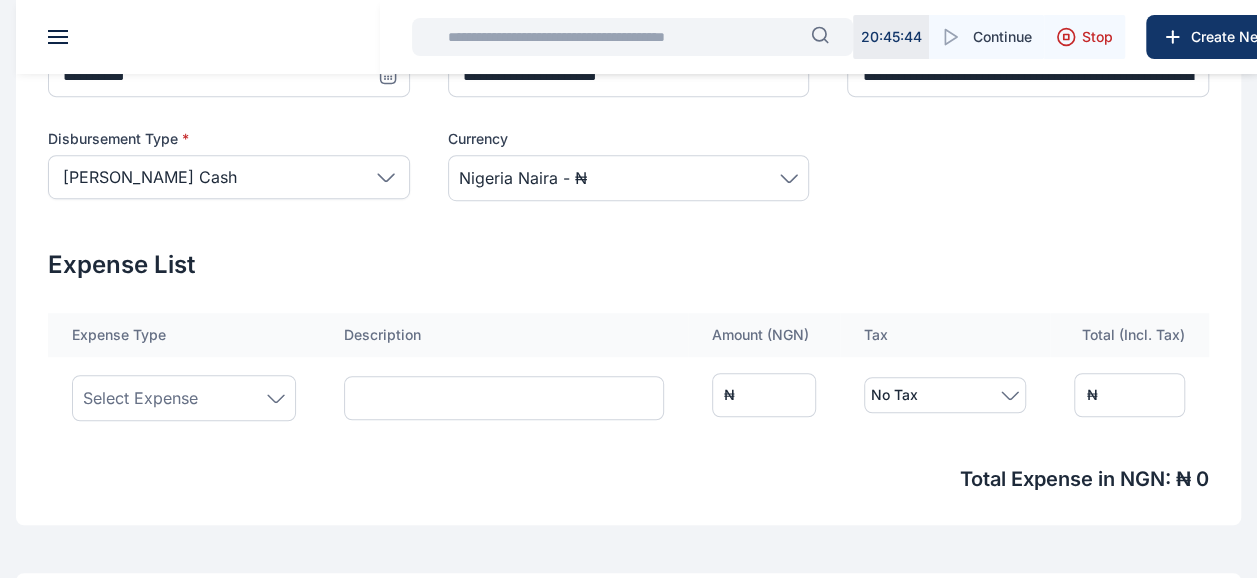 click 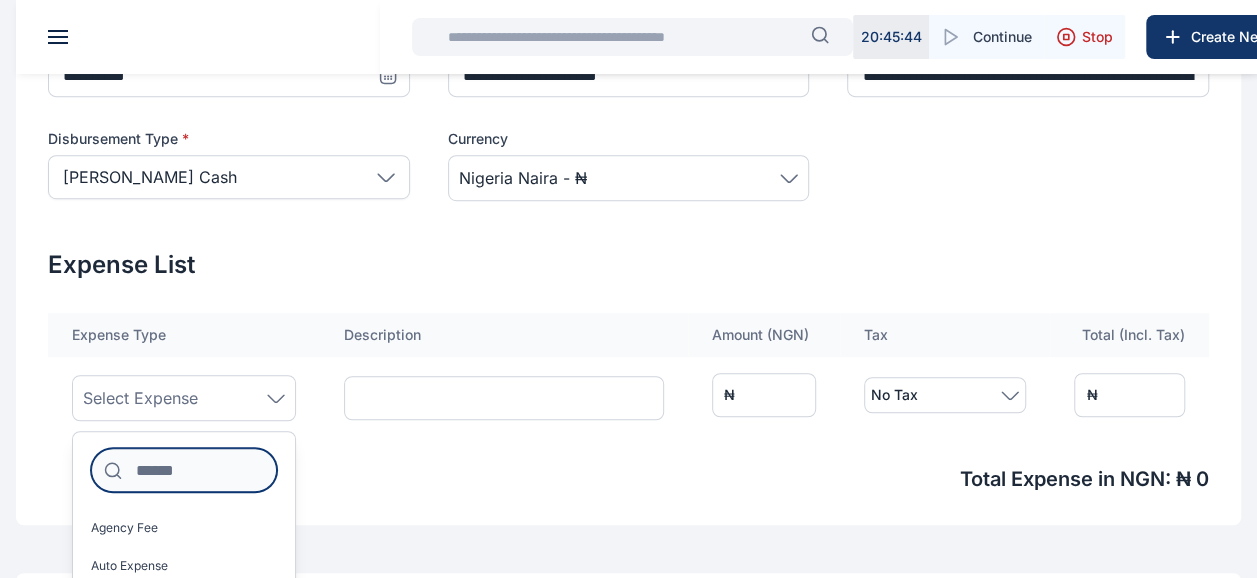 click at bounding box center (184, 470) 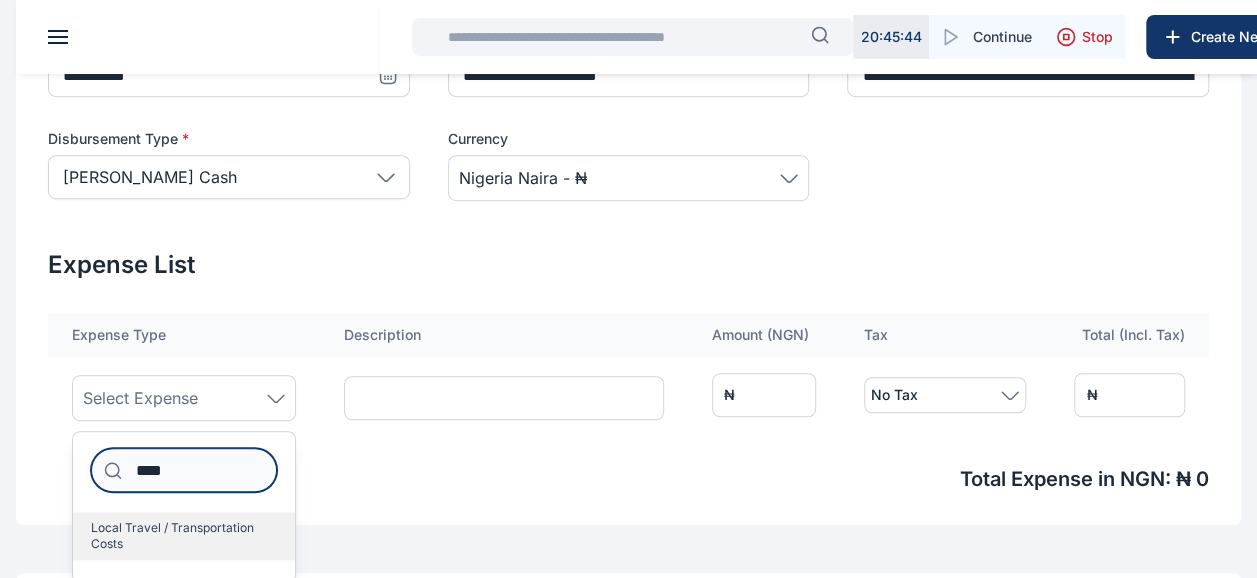 type on "****" 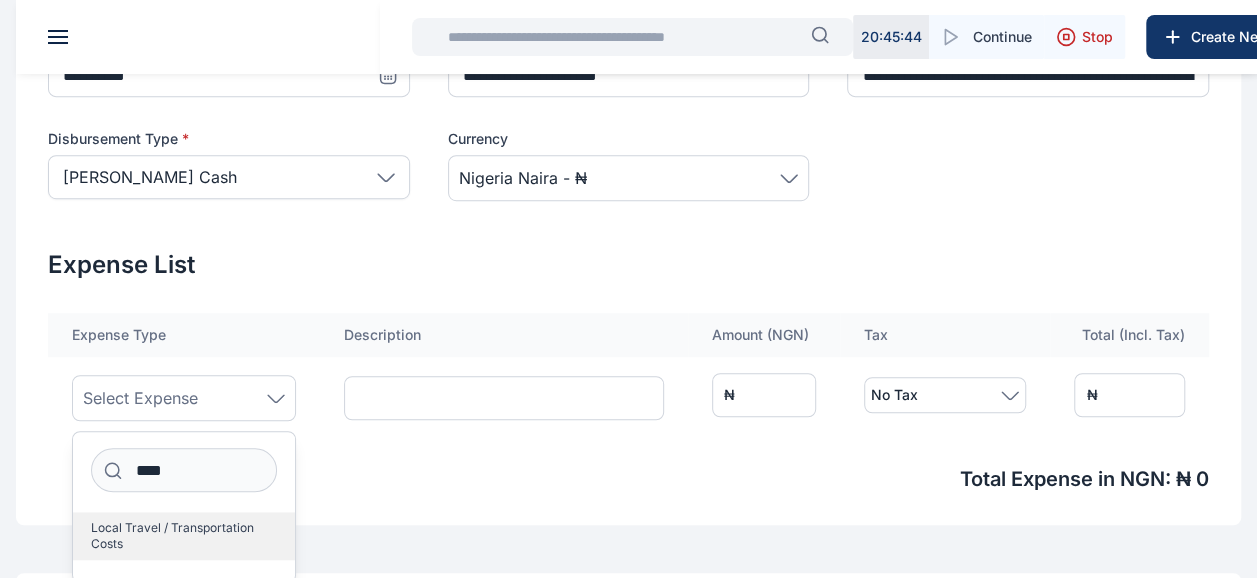 click on "Local Travel / Transportation Costs" at bounding box center [176, 536] 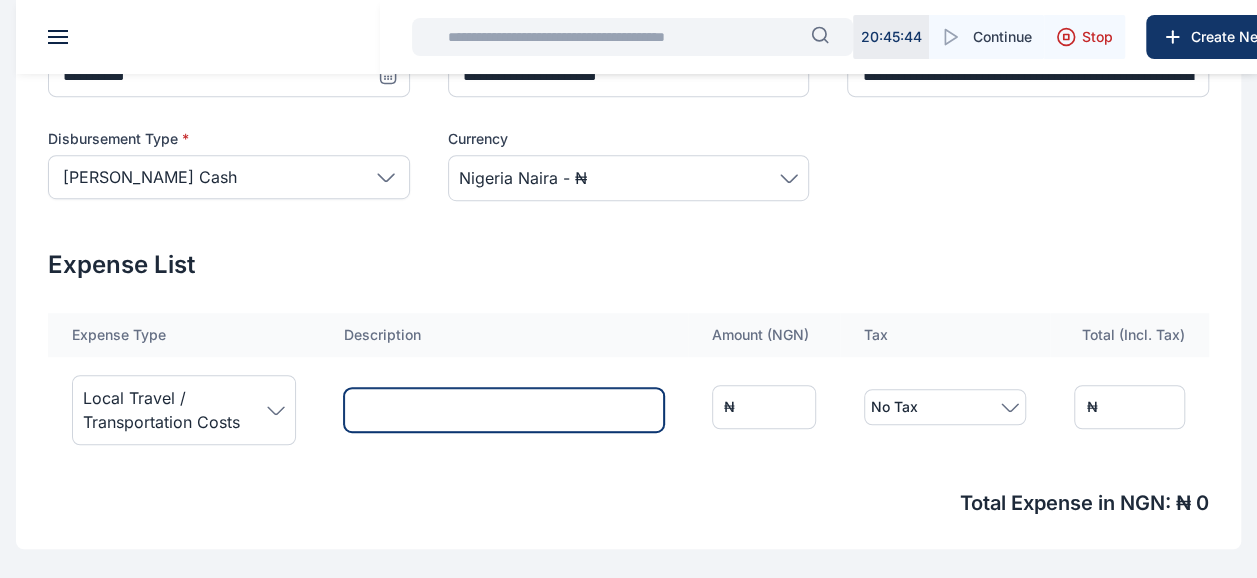 click at bounding box center (504, 410) 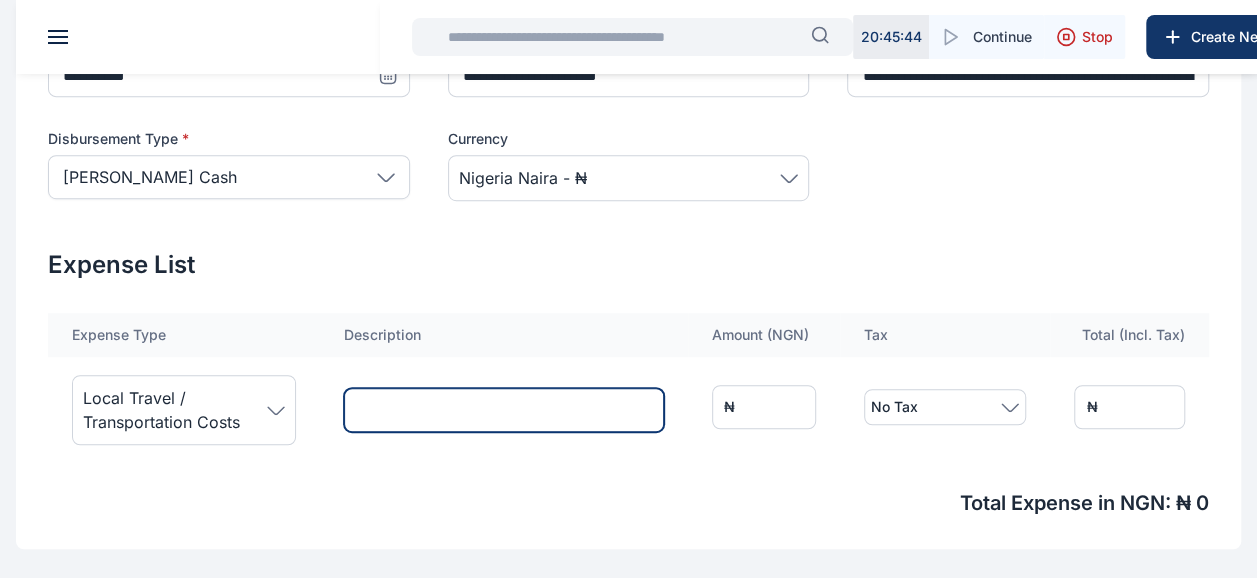 type on "**********" 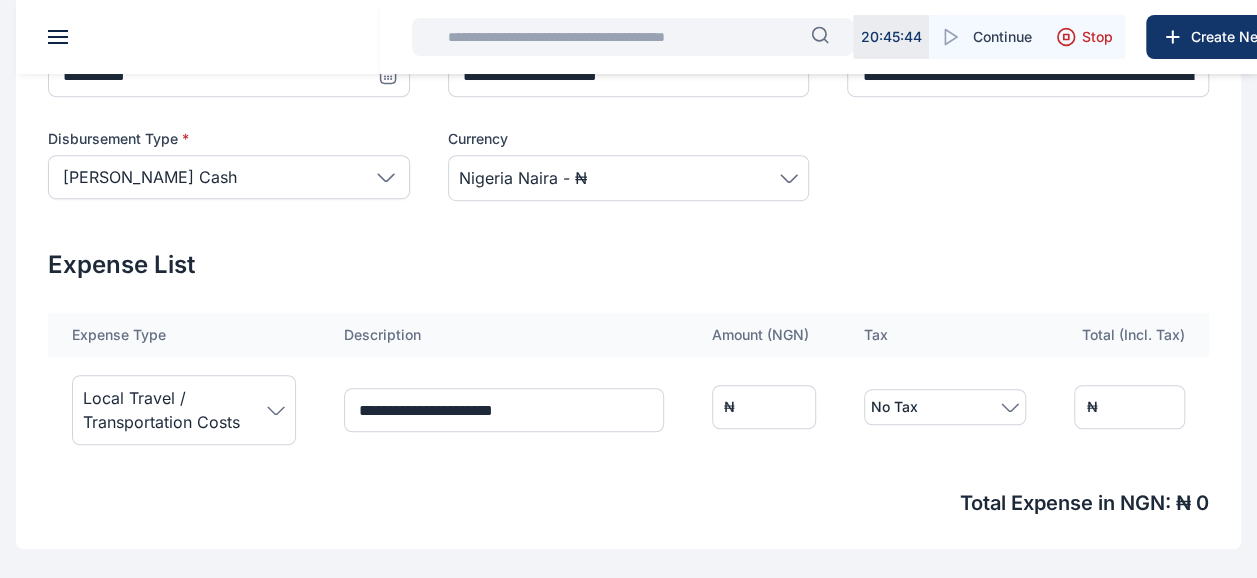 click on "**********" at bounding box center [628, 383] 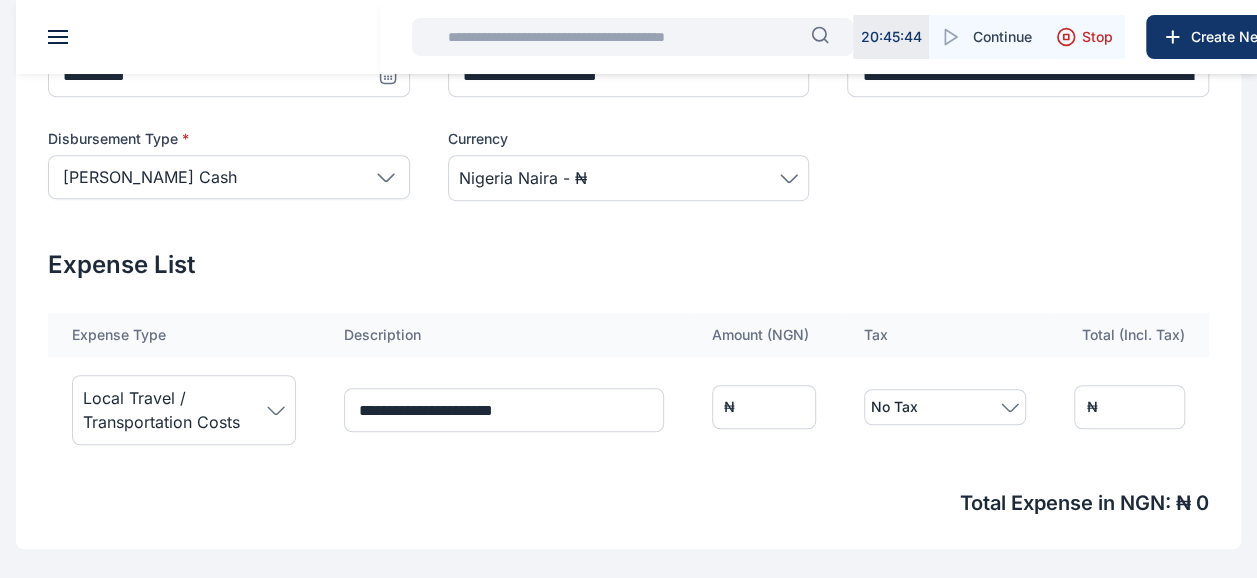 click on "*" at bounding box center [764, 407] 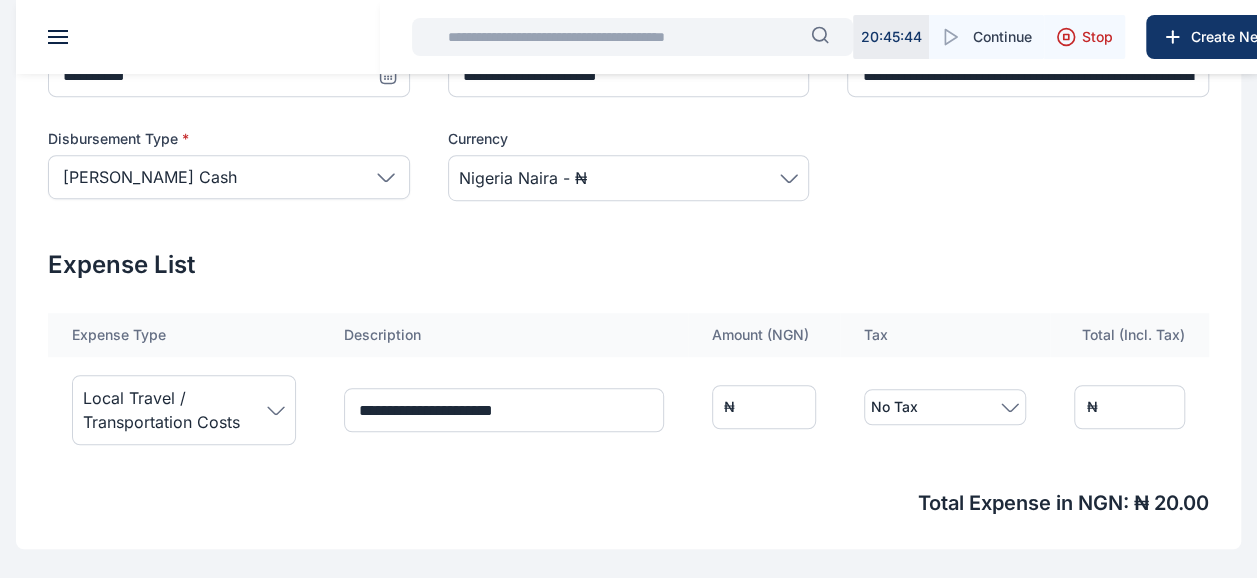type on "***" 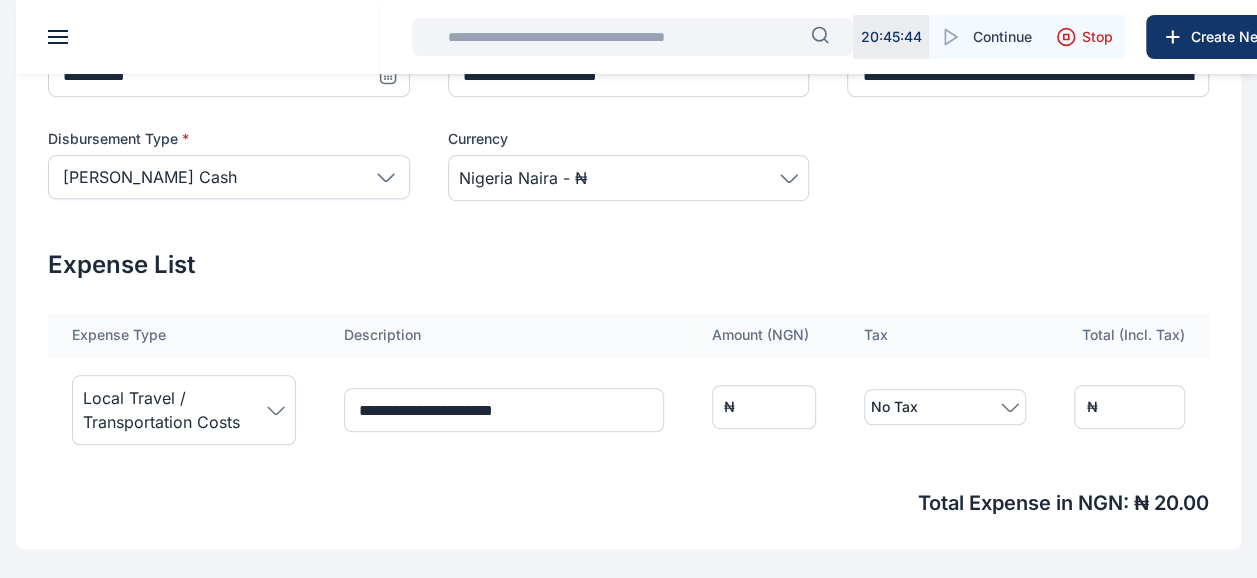 type on "***" 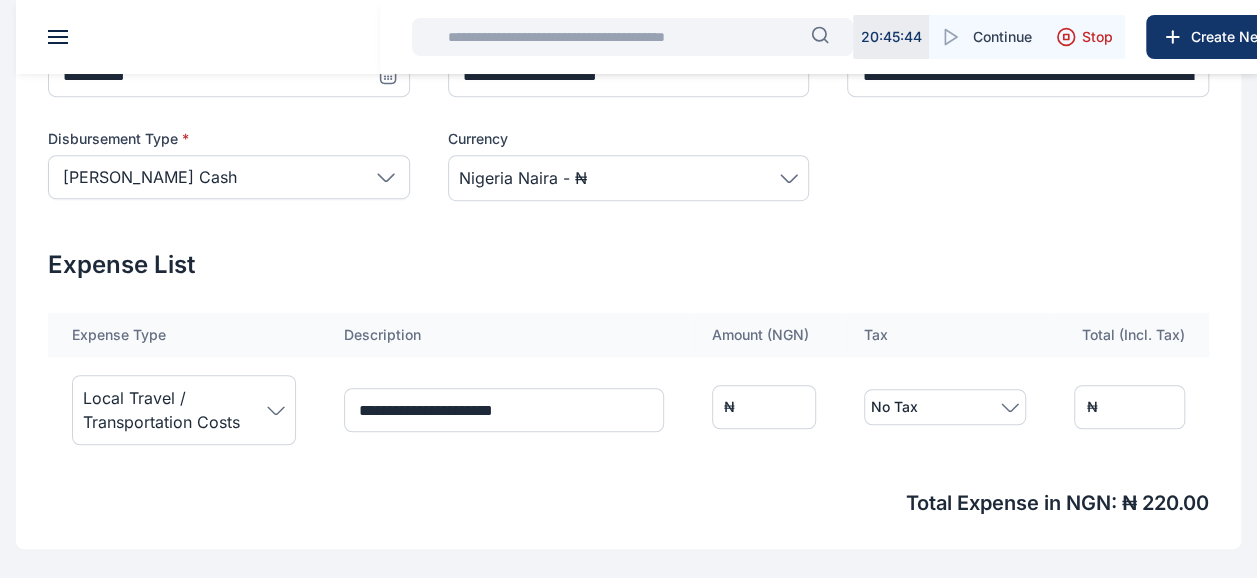 type on "****" 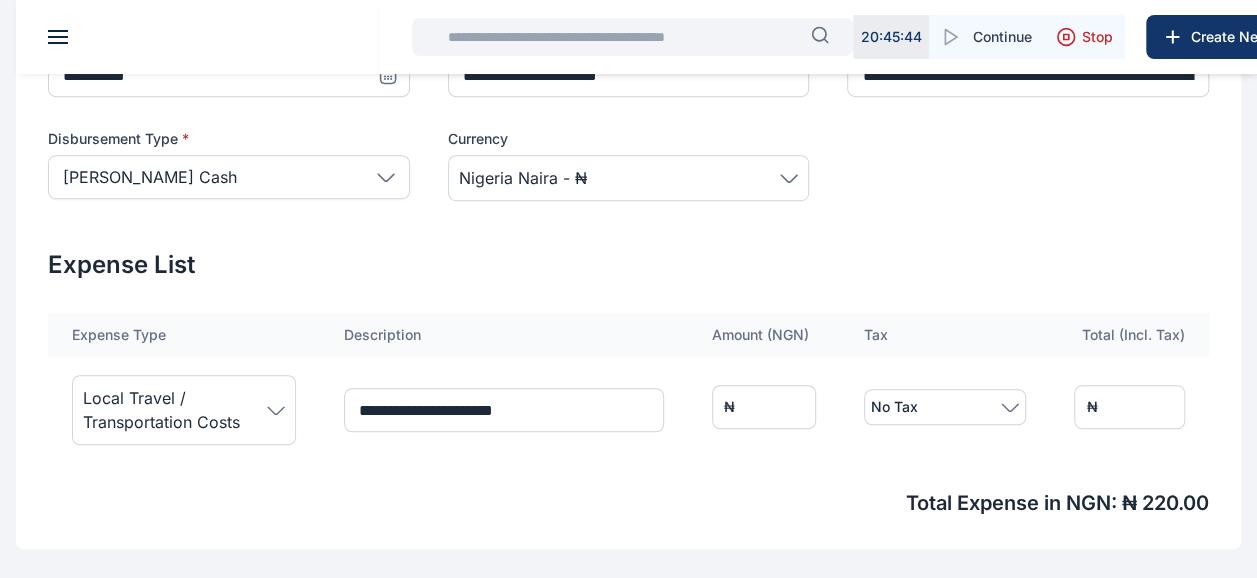 type on "****" 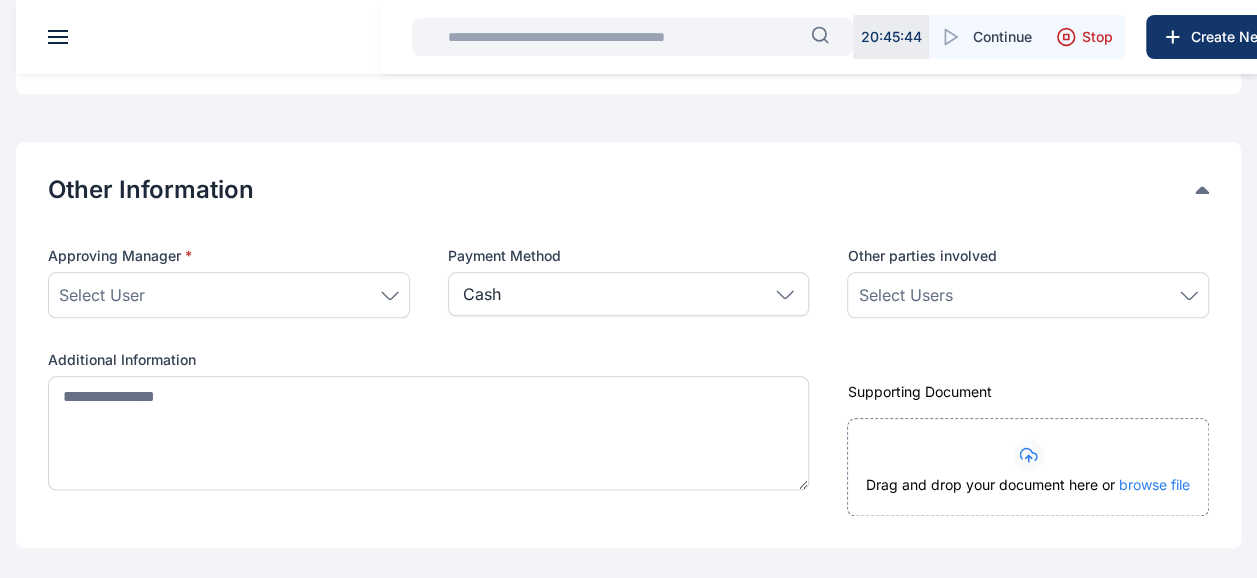 scroll, scrollTop: 953, scrollLeft: 0, axis: vertical 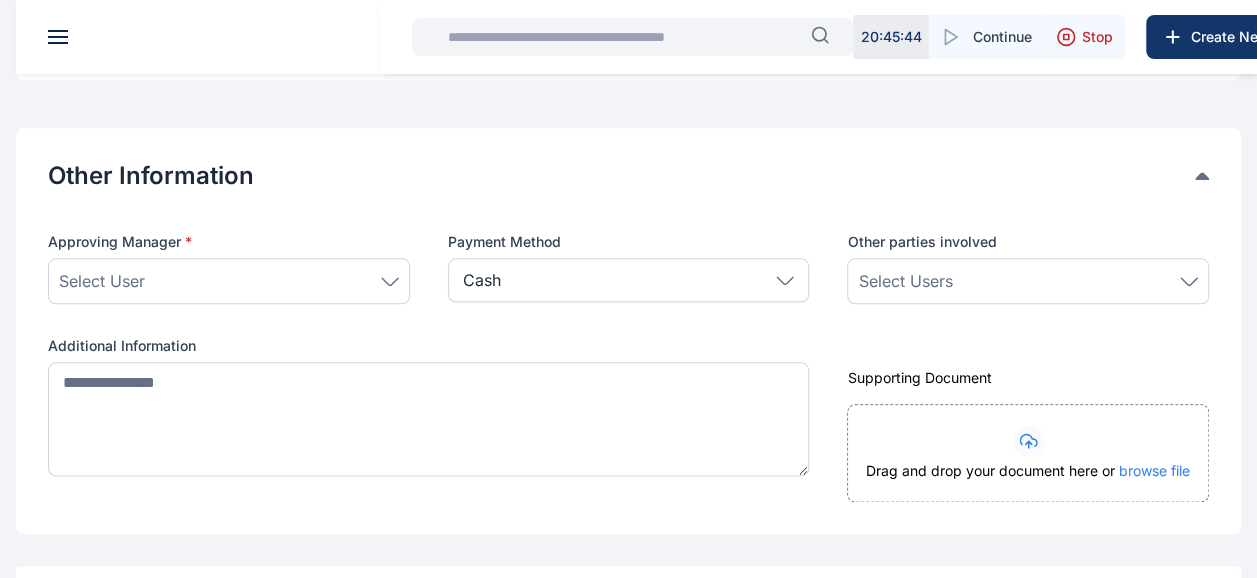 type on "****" 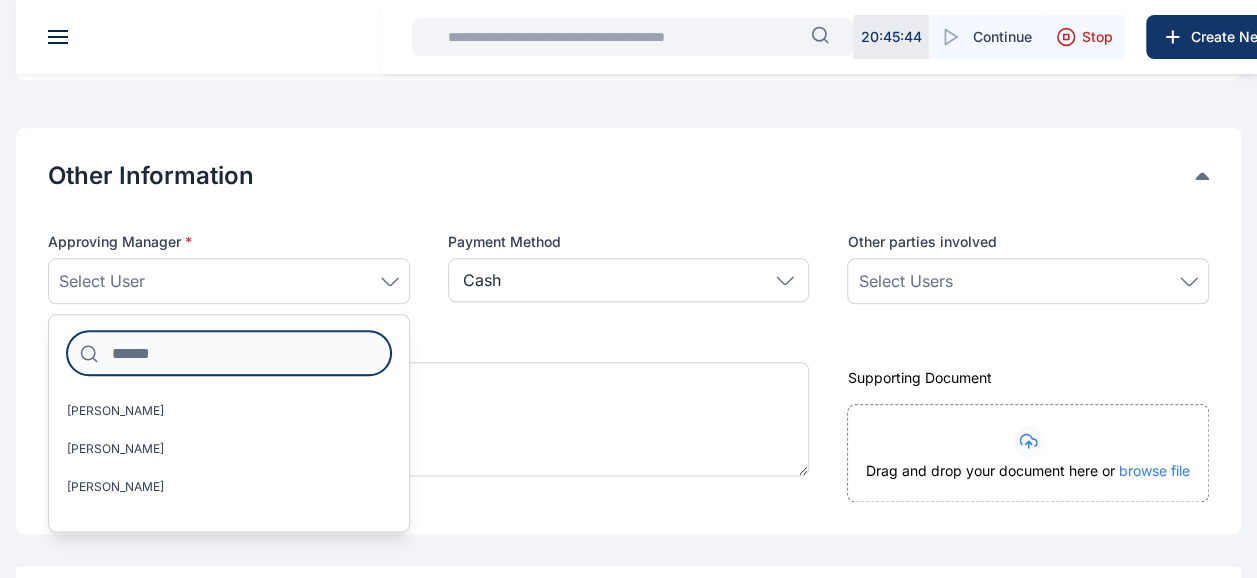 click at bounding box center [229, 353] 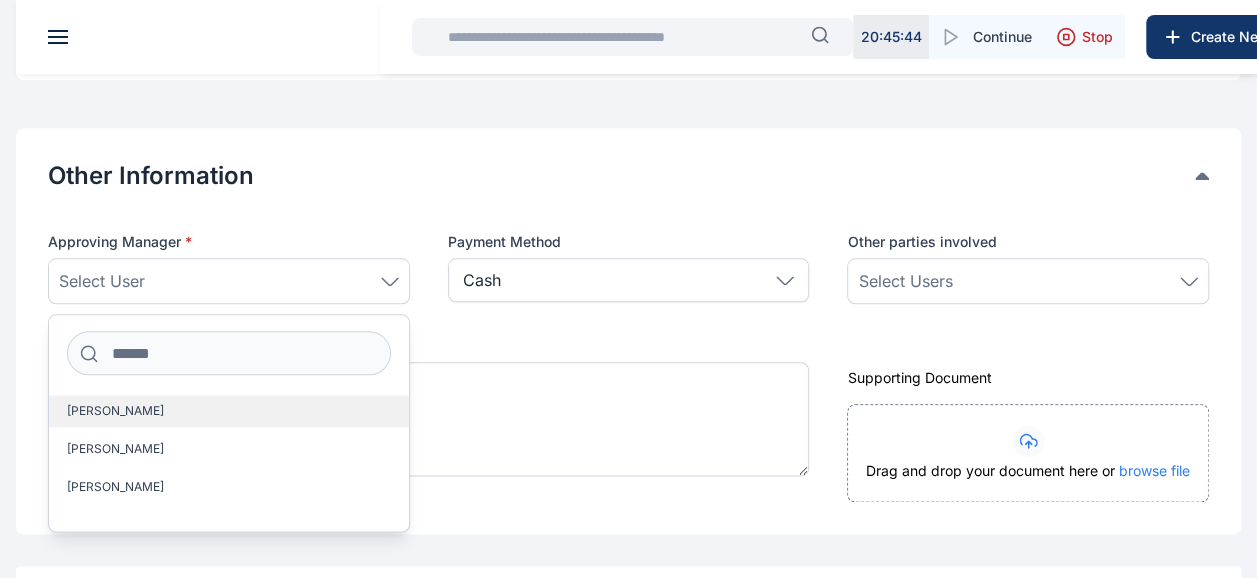 click on "[PERSON_NAME]" at bounding box center (229, 411) 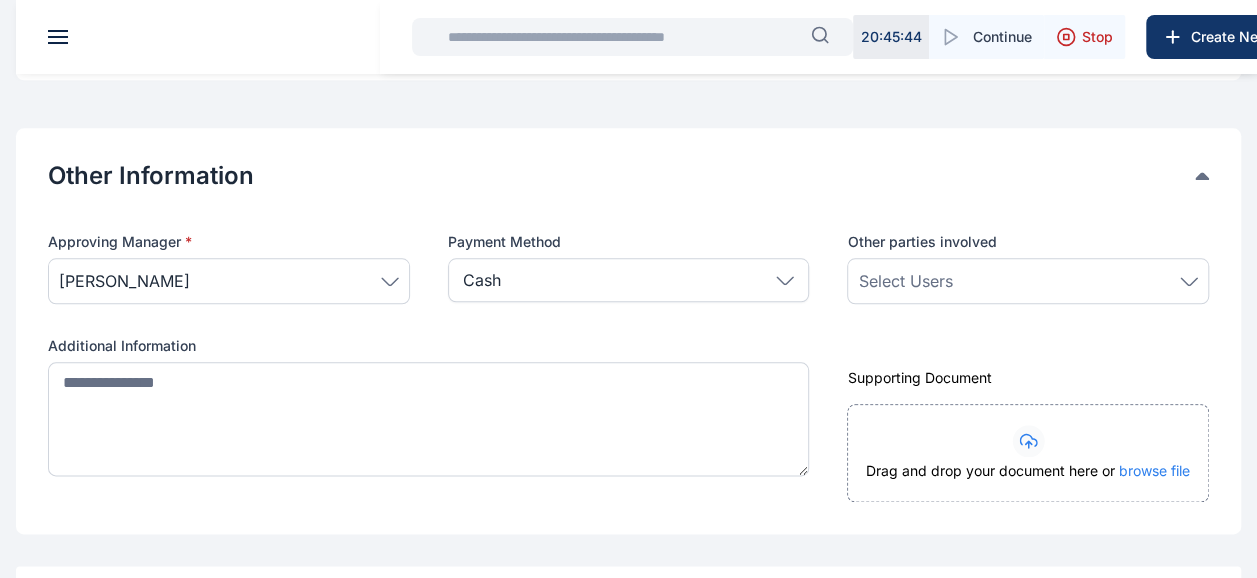 scroll, scrollTop: 1046, scrollLeft: 0, axis: vertical 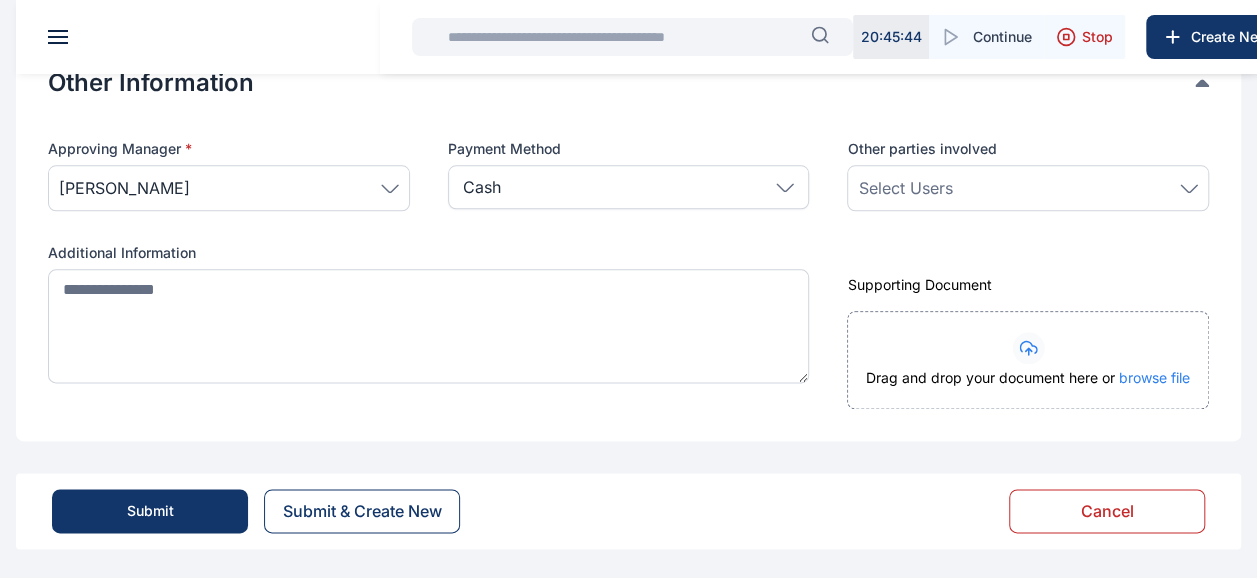 click on "Submit" at bounding box center [150, 511] 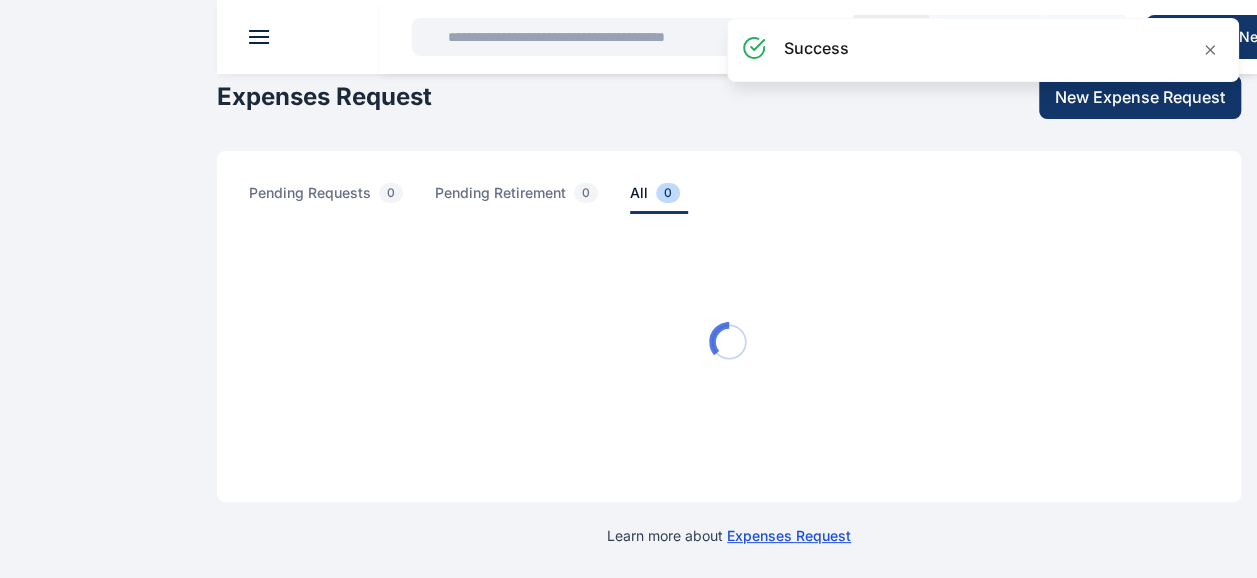 scroll, scrollTop: 0, scrollLeft: 0, axis: both 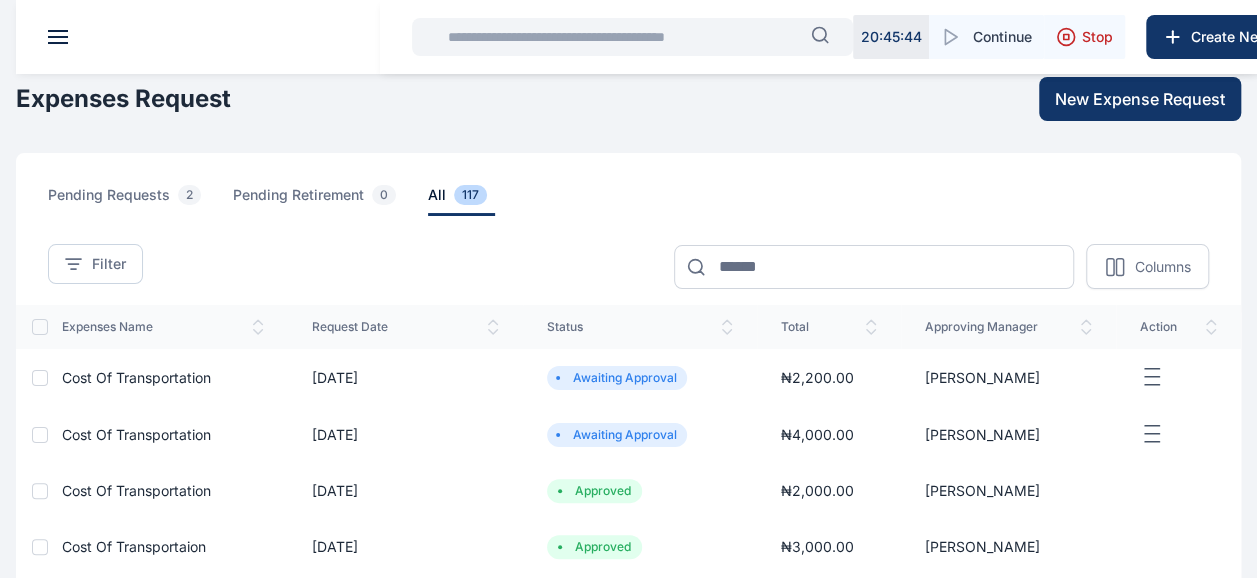click at bounding box center [623, 37] 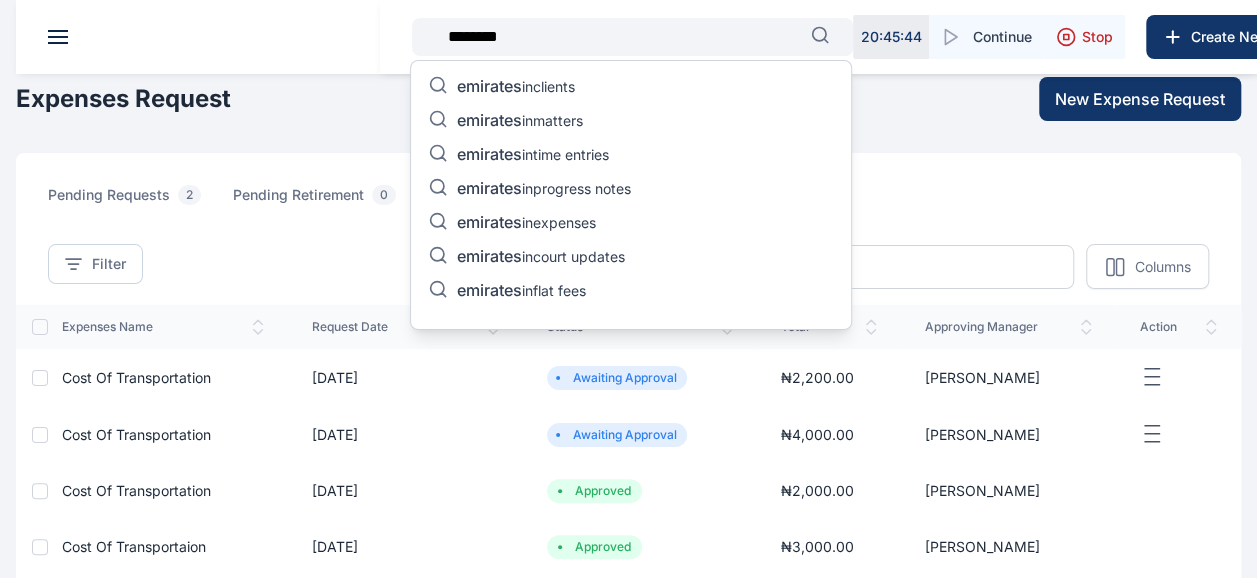 type on "********" 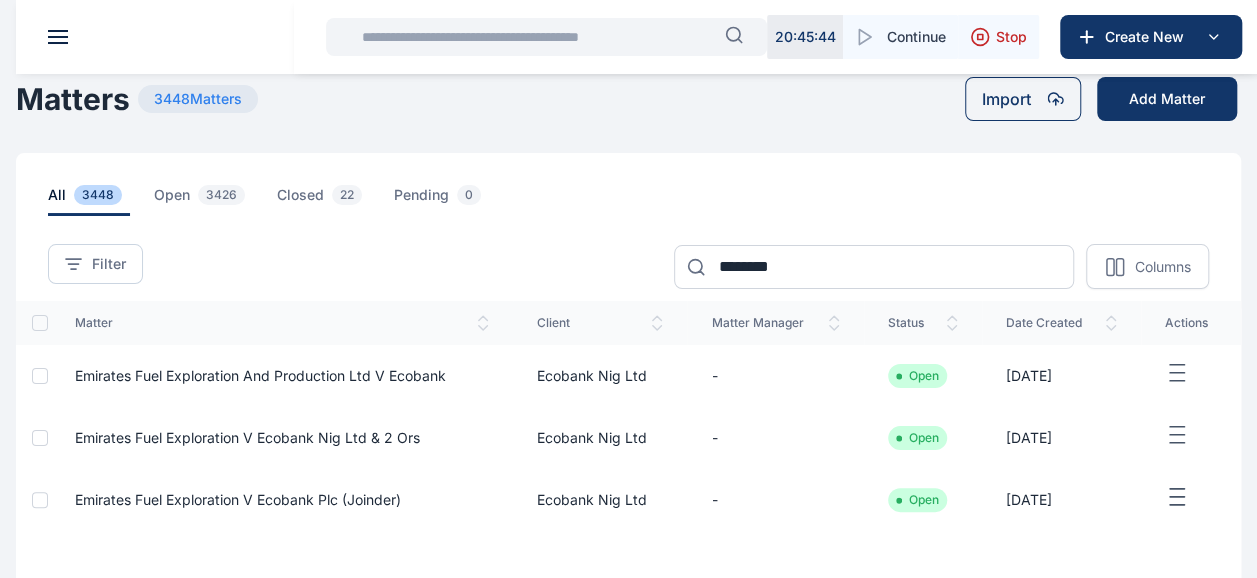 click on "Emirates Fuel Exploration And Production Ltd V Ecobank" at bounding box center (260, 375) 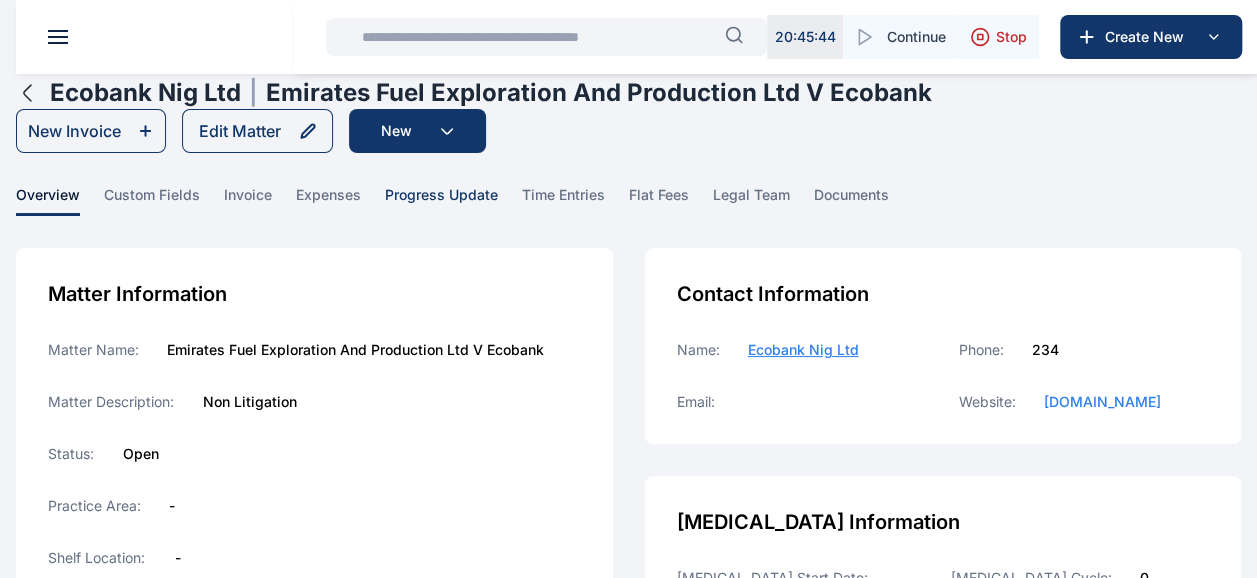 click on "progress update" at bounding box center (441, 200) 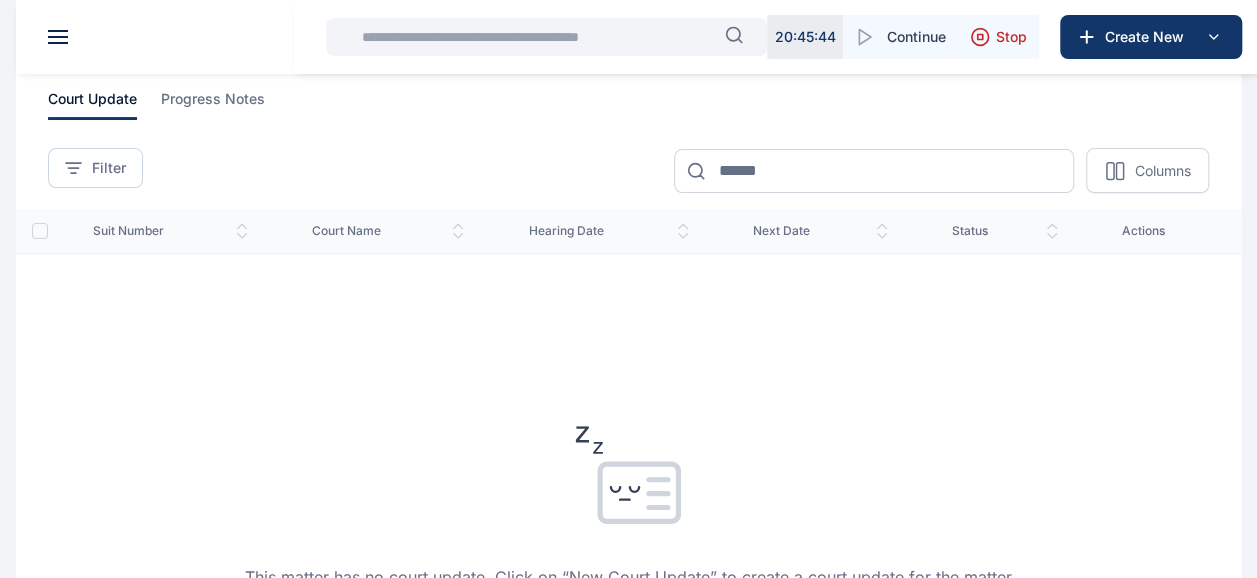 scroll, scrollTop: 234, scrollLeft: 0, axis: vertical 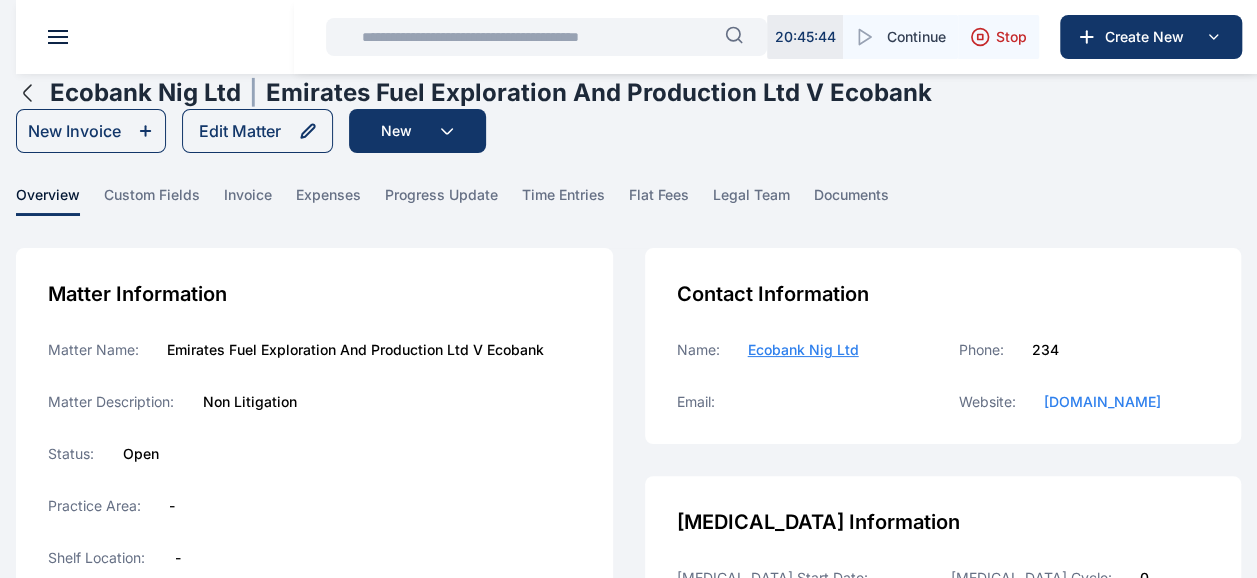 click 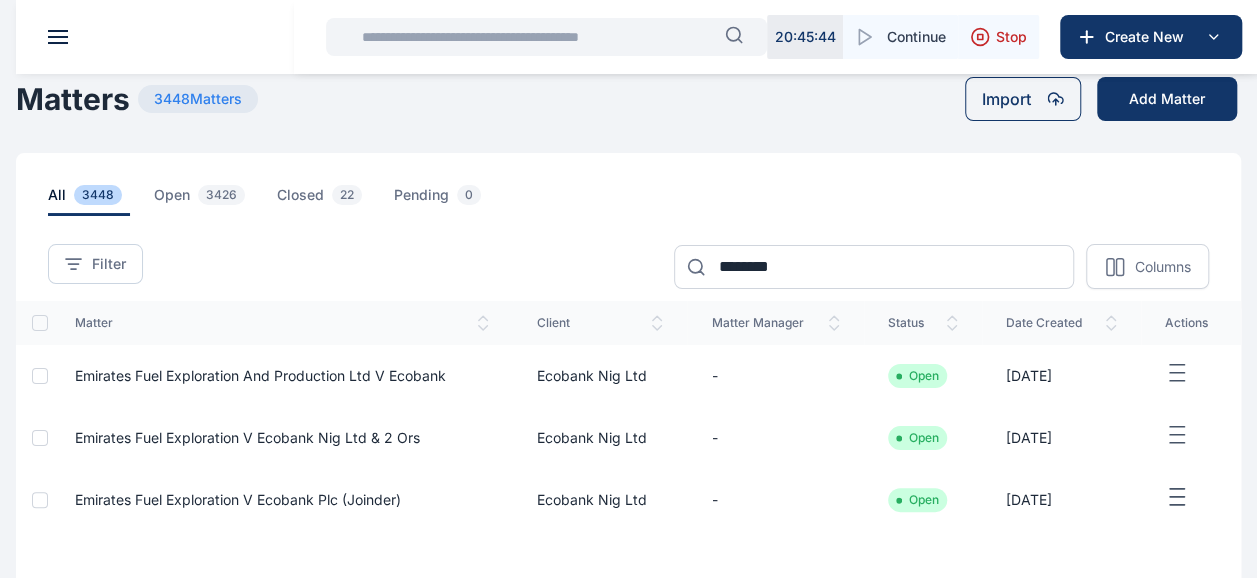 click on "Emirates Fuel Exploration V Ecobank Nig Ltd & 2 Ors" at bounding box center [247, 437] 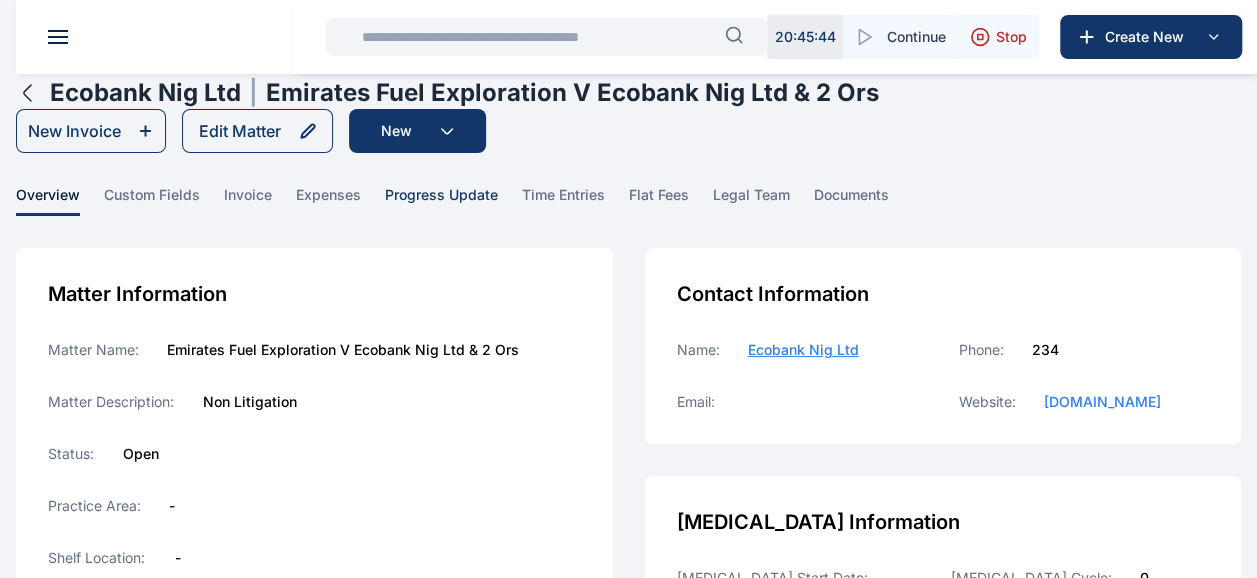 click on "progress update" at bounding box center [441, 200] 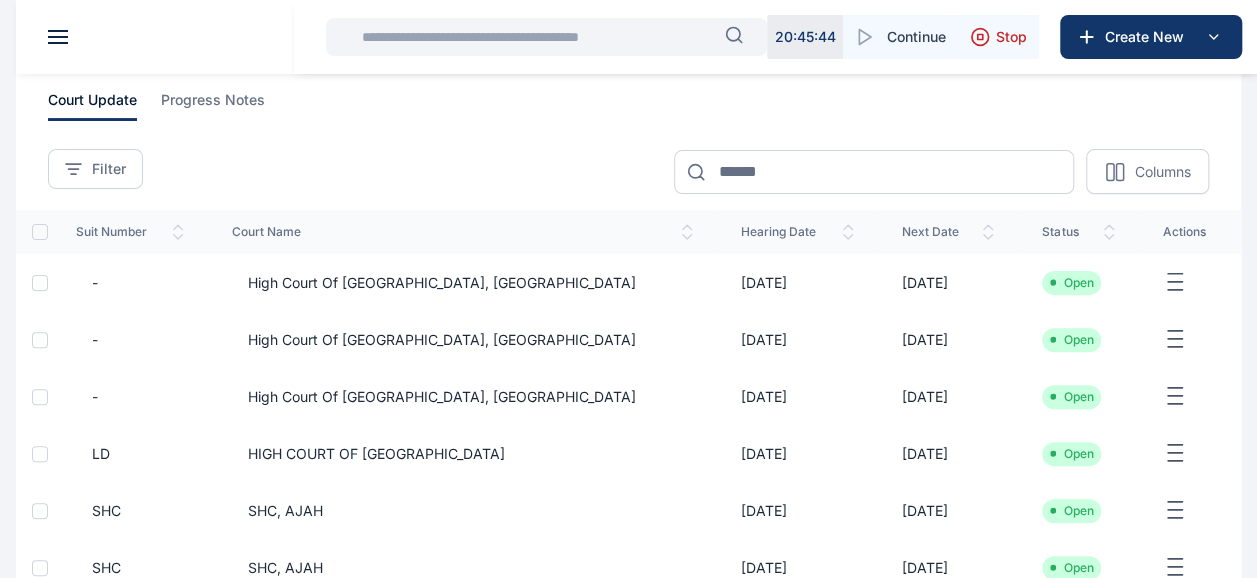 scroll, scrollTop: 180, scrollLeft: 0, axis: vertical 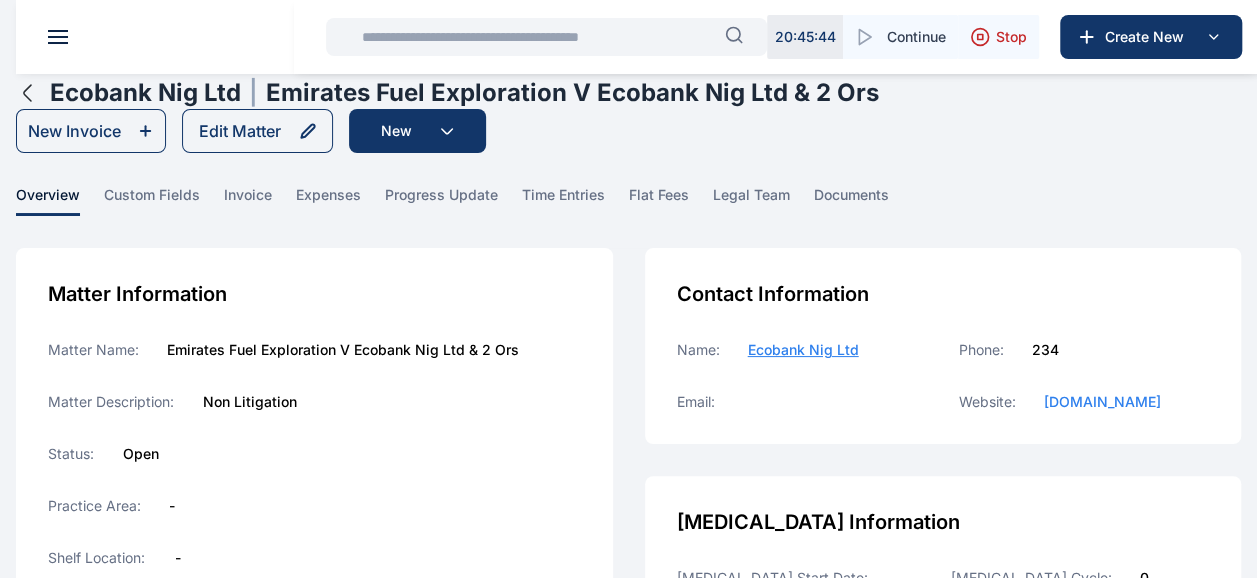 click 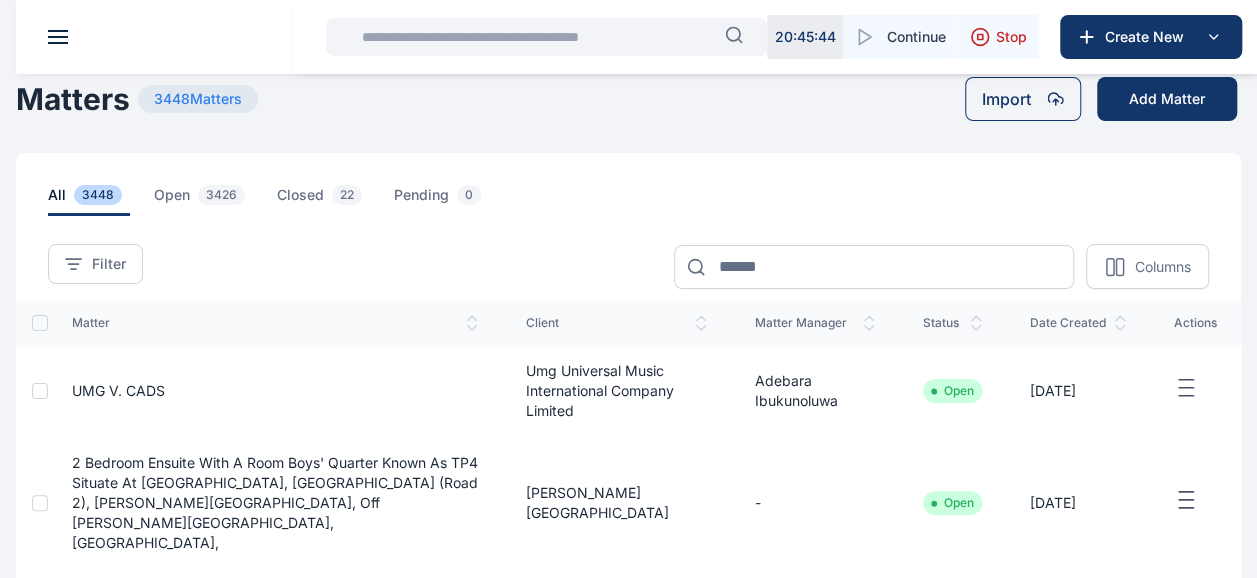 click at bounding box center (537, 37) 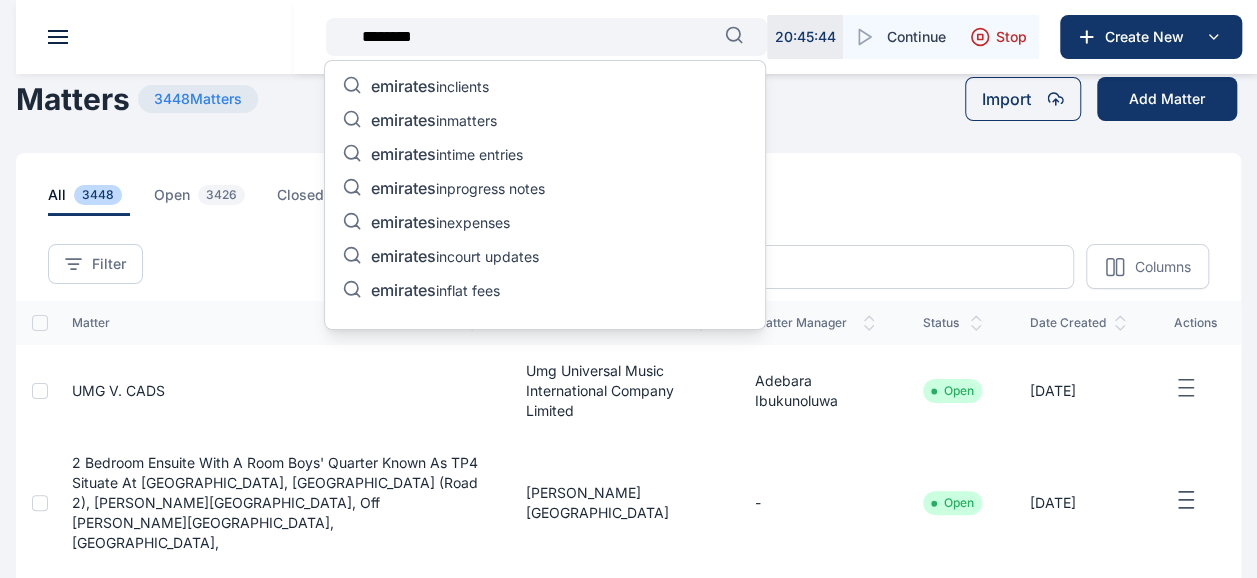 type on "********" 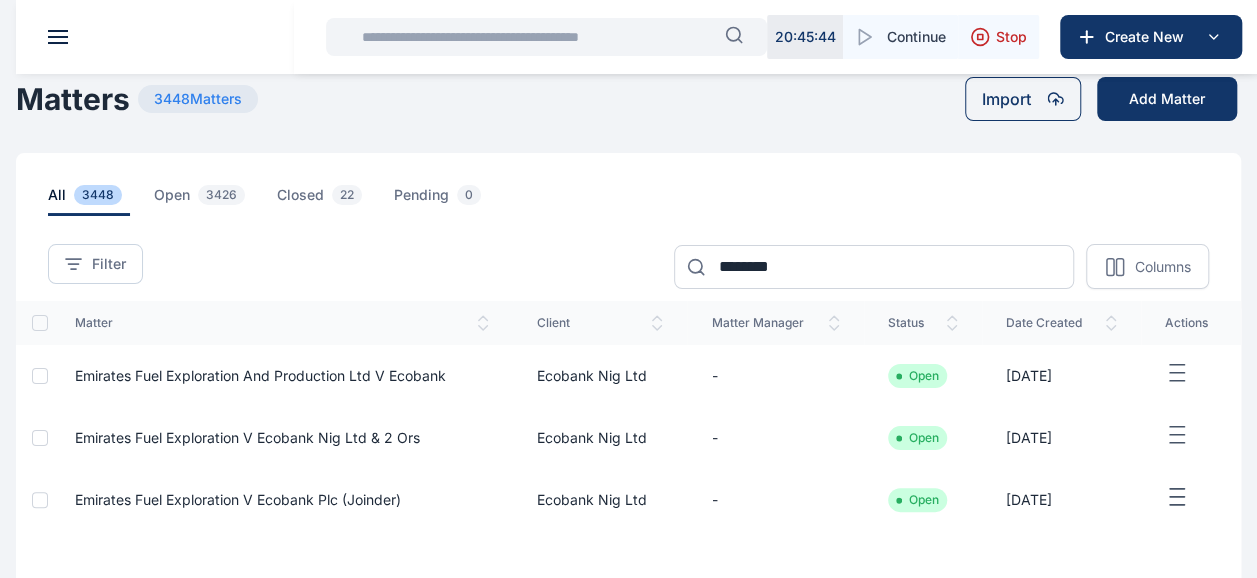 click on "Emirates Fuel Exploration V Ecobank Plc (Joinder)" at bounding box center (238, 499) 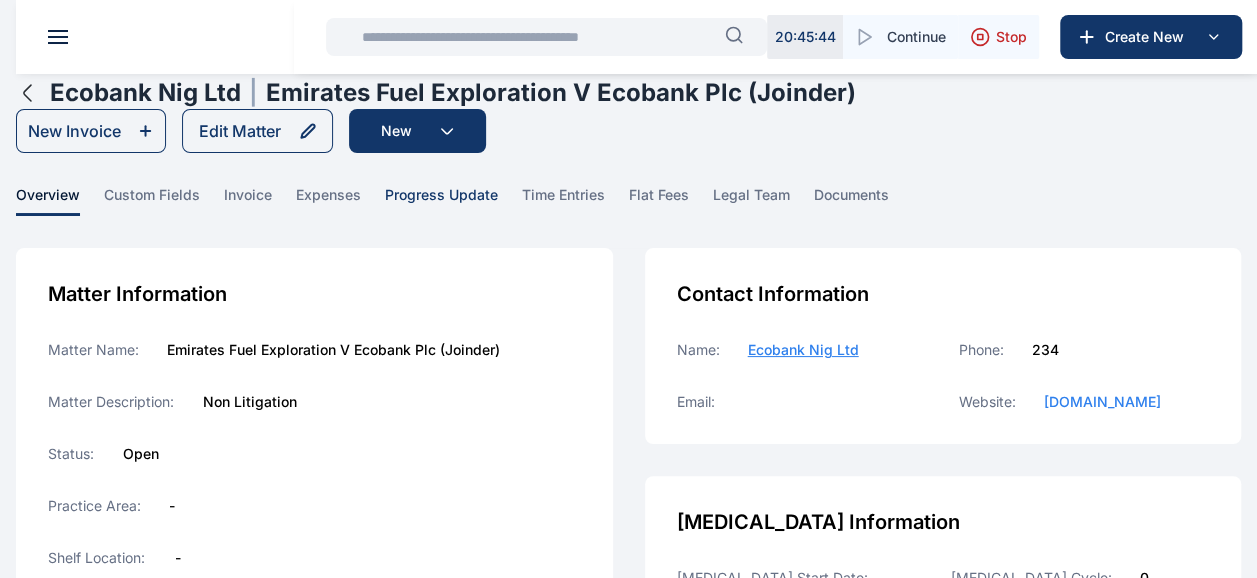 click on "progress update" at bounding box center [441, 200] 